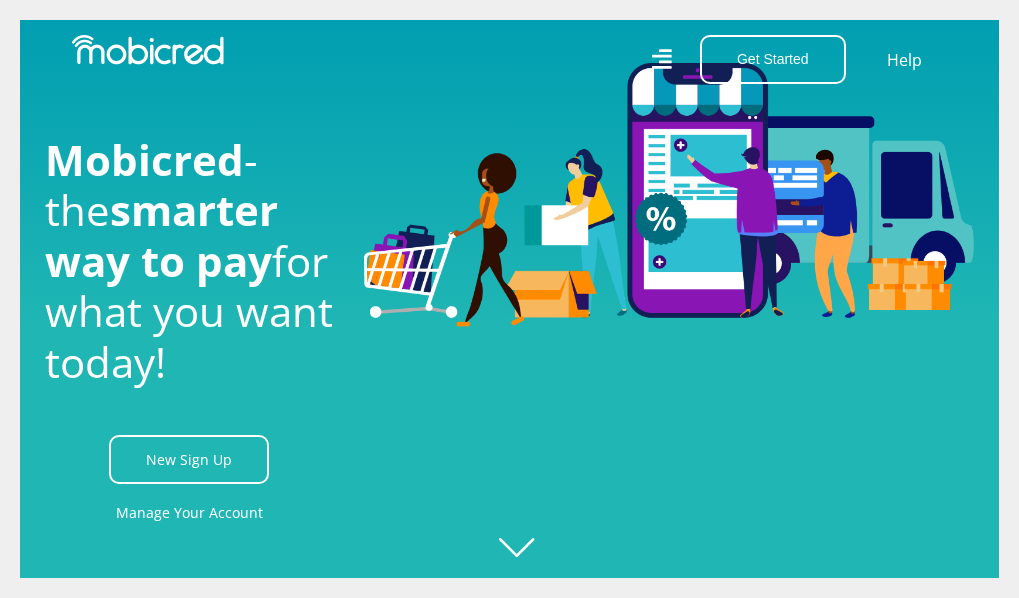 scroll, scrollTop: 0, scrollLeft: 0, axis: both 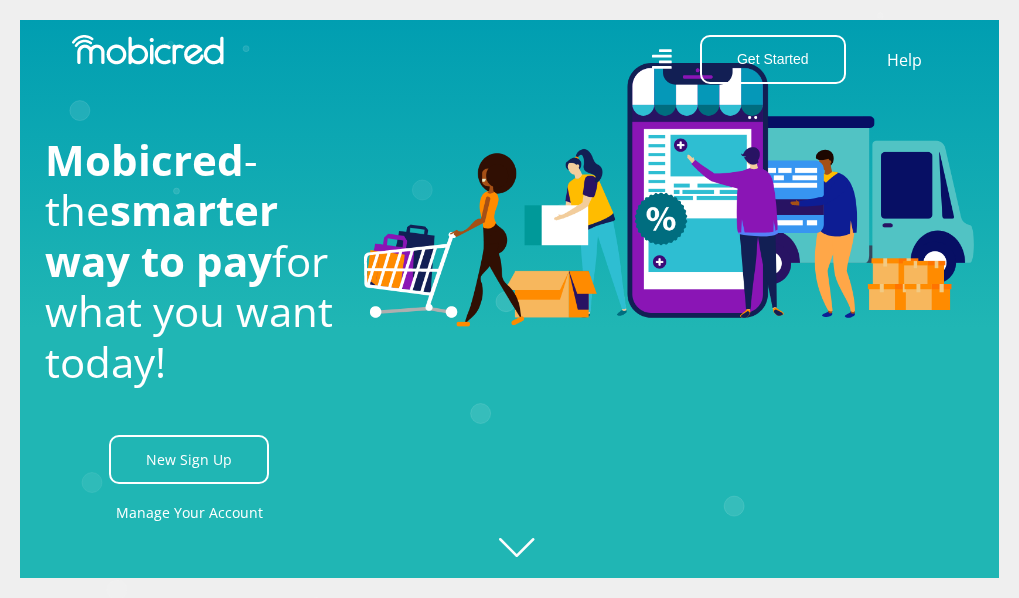 click at bounding box center (669, 299) 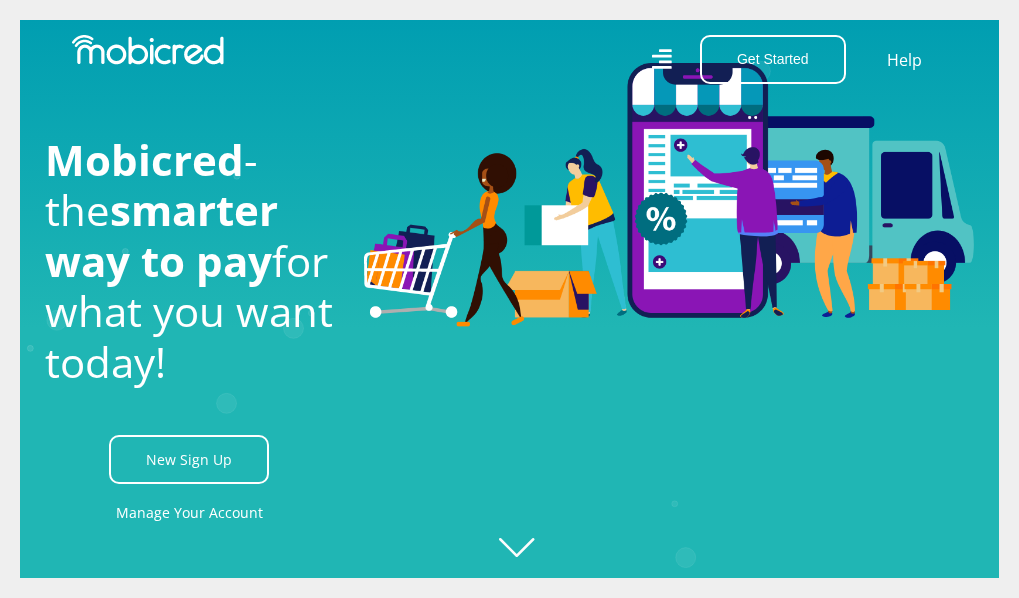 click at bounding box center (669, 195) 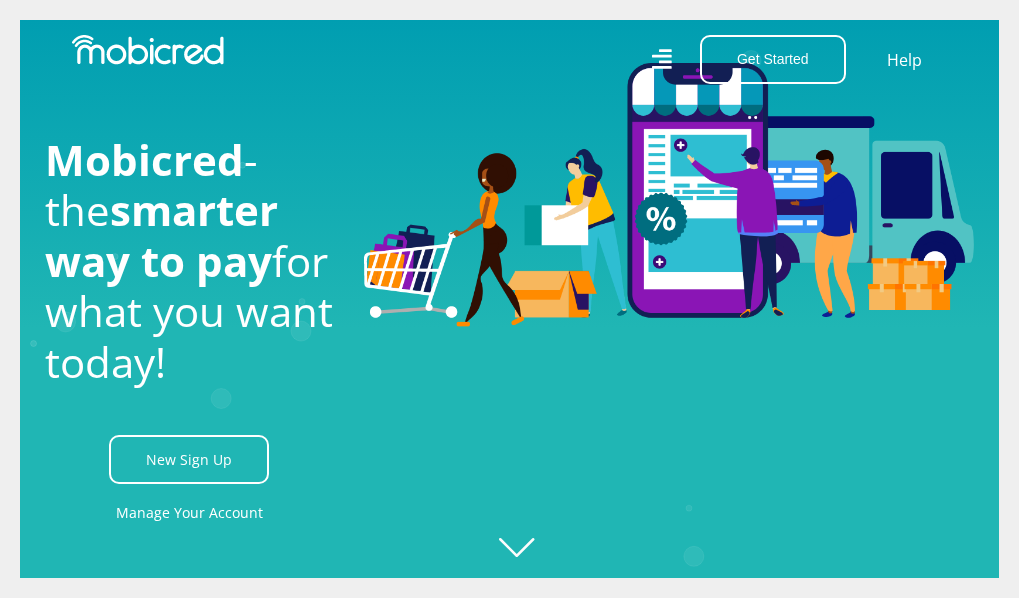 click at bounding box center (669, 195) 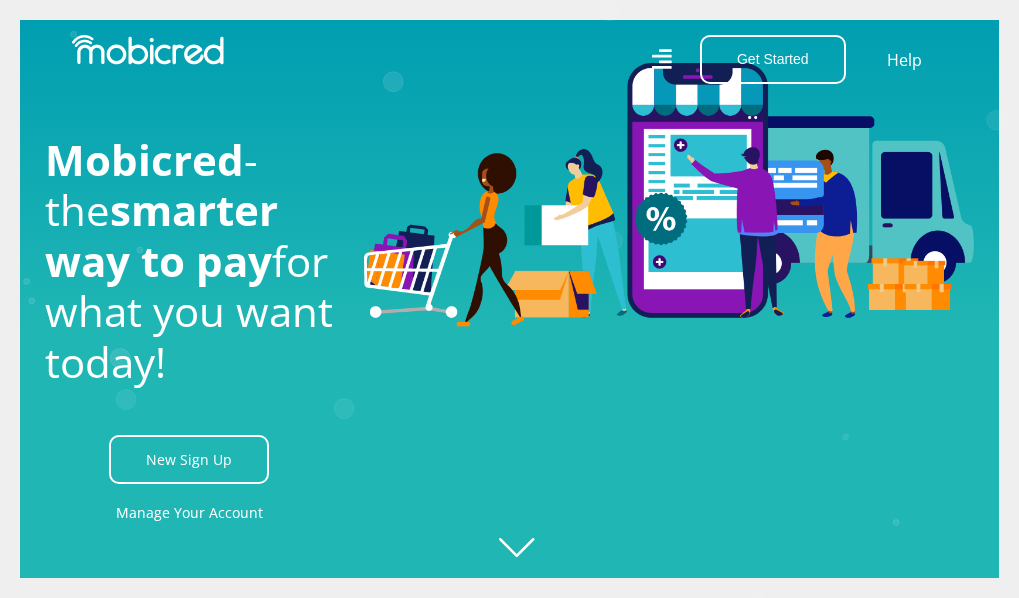 click at bounding box center (669, 195) 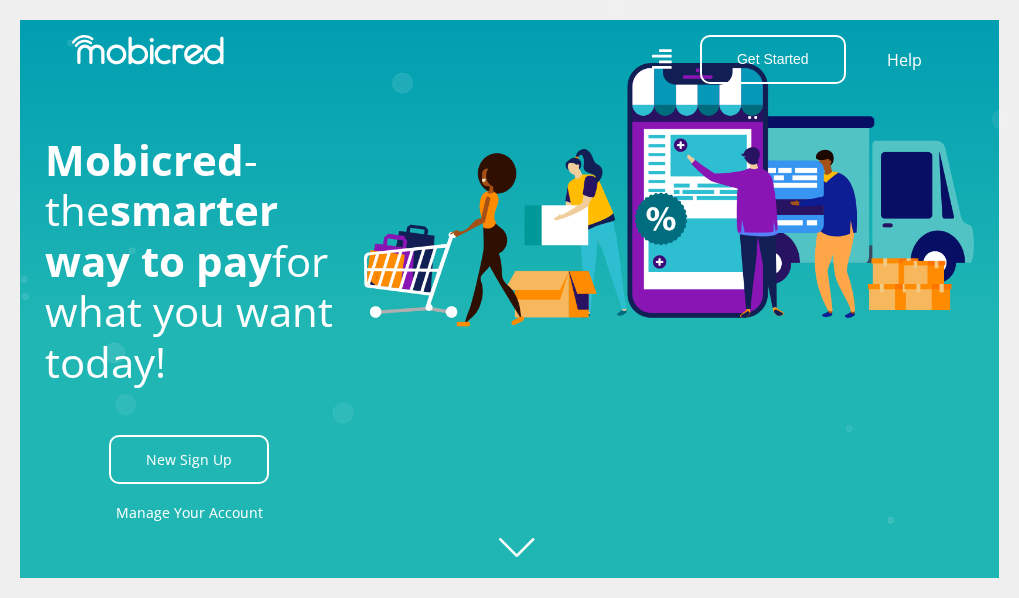 click at bounding box center (669, 195) 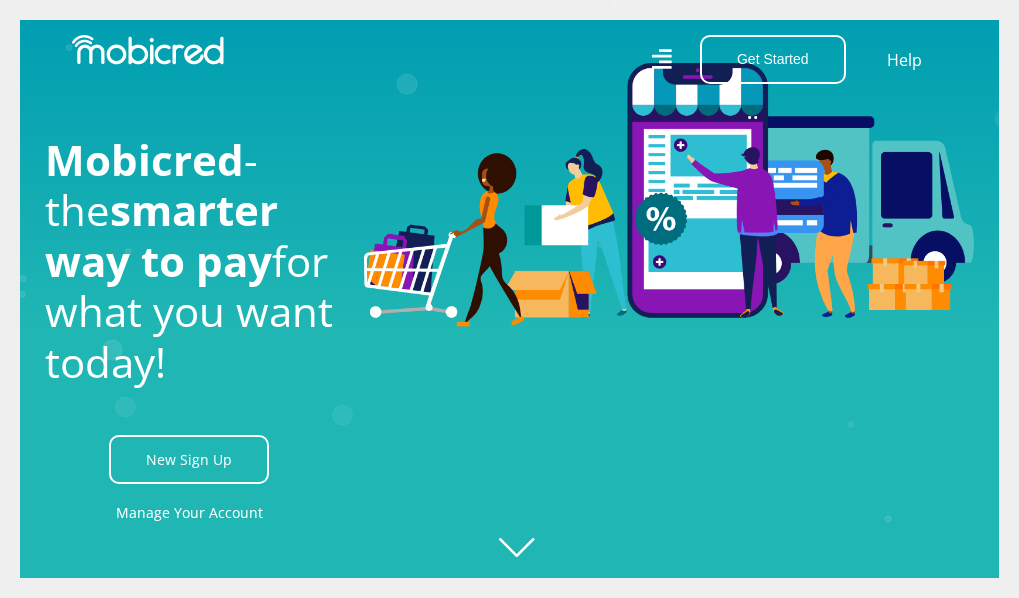 click at bounding box center [669, 195] 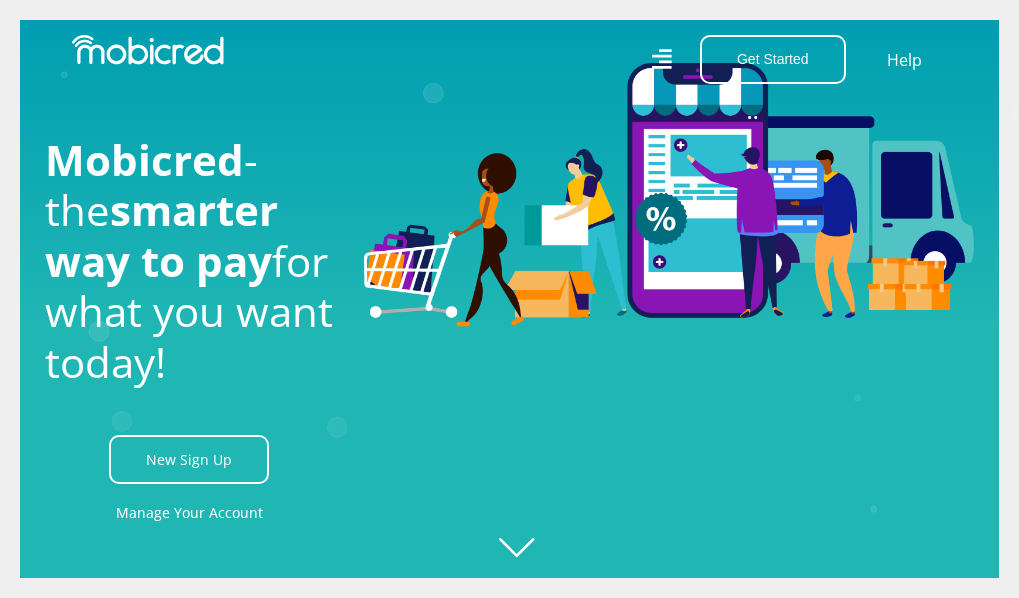 click at bounding box center [669, 195] 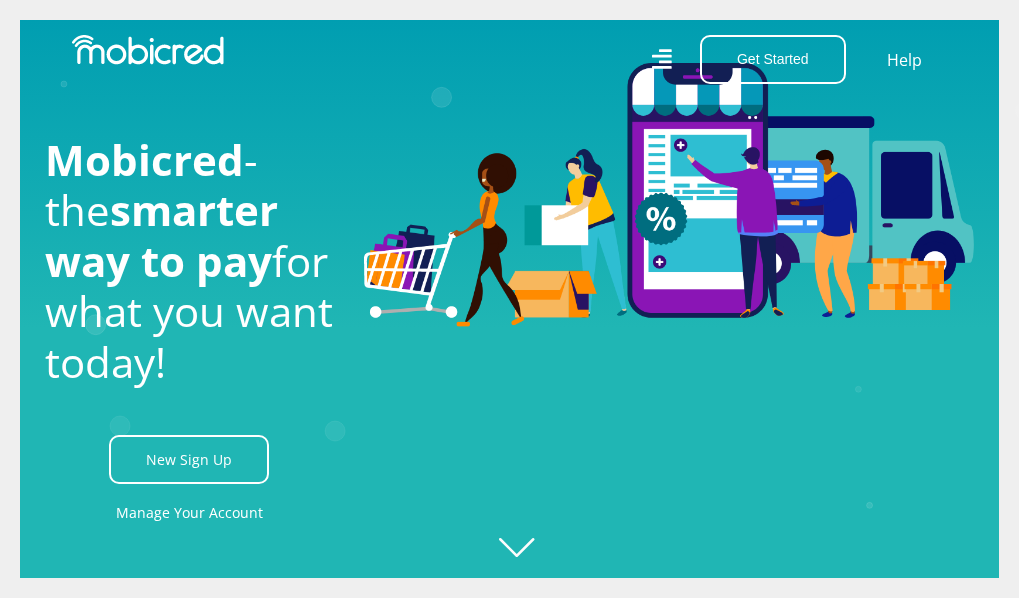 click at bounding box center [669, 195] 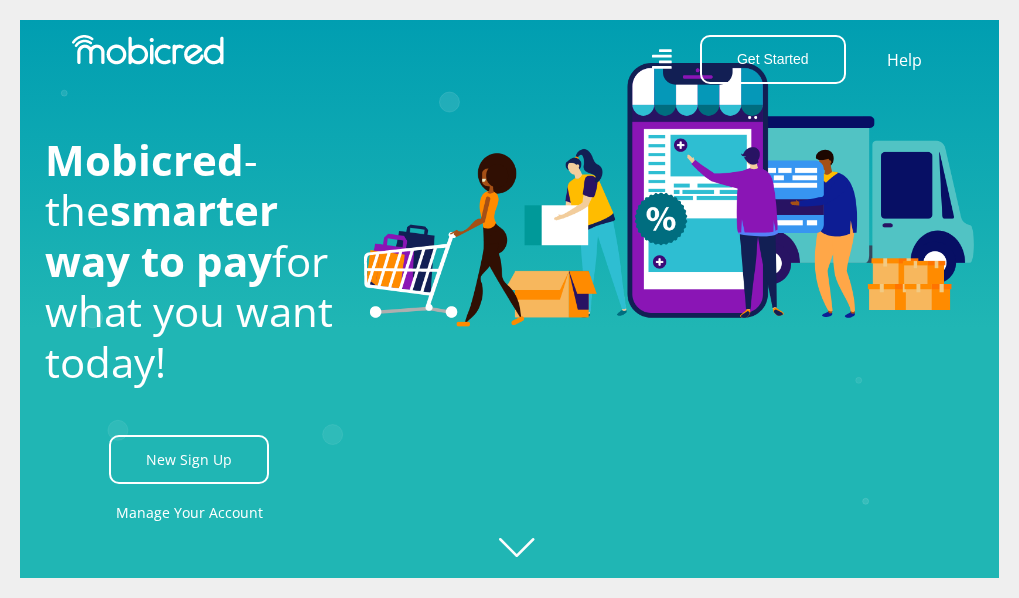 click at bounding box center [669, 195] 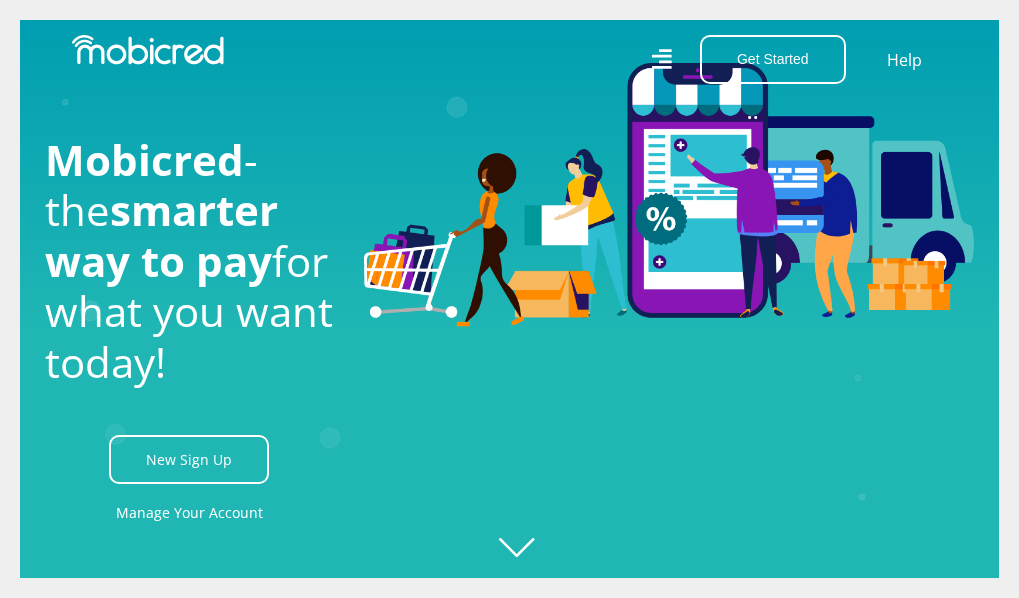 click at bounding box center [669, 195] 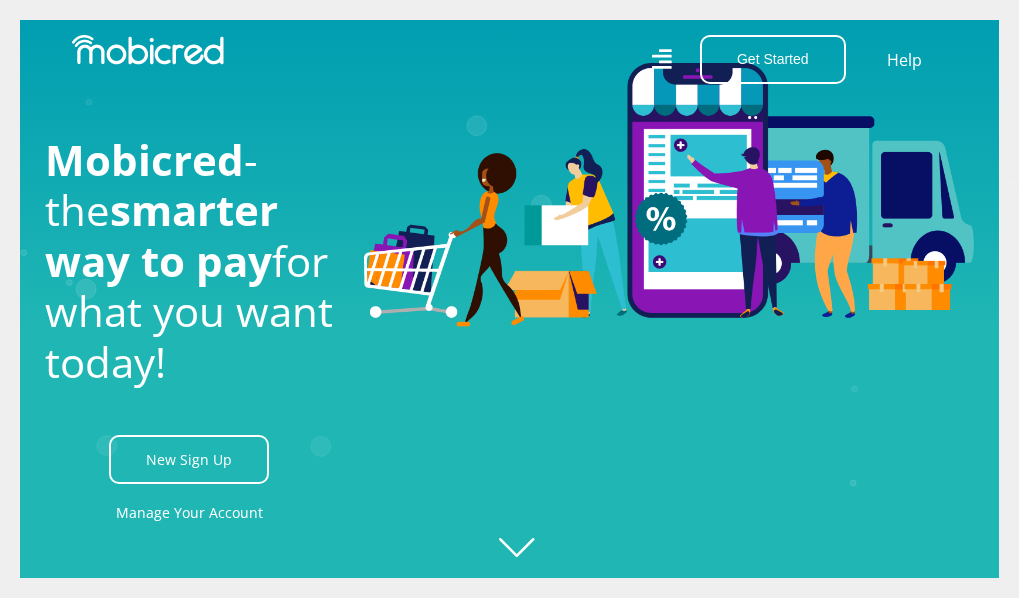 click at bounding box center [669, 195] 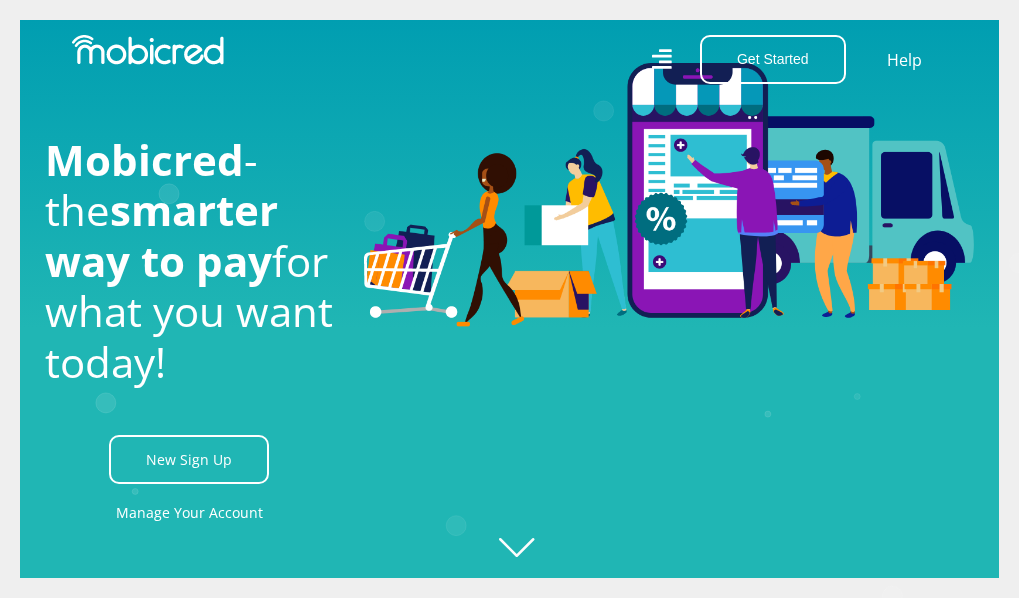 click at bounding box center (669, 195) 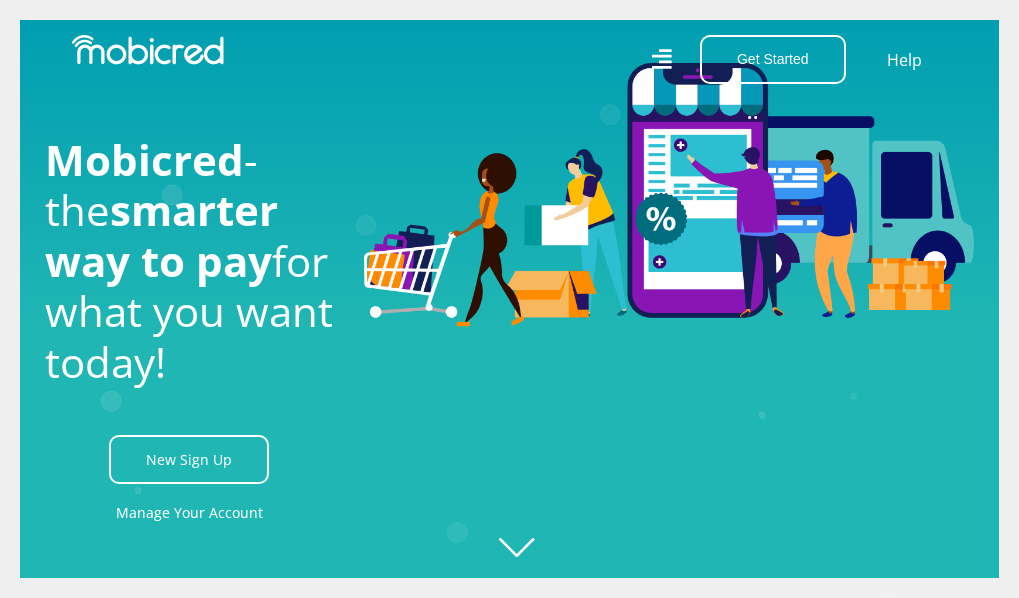 click at bounding box center (669, 195) 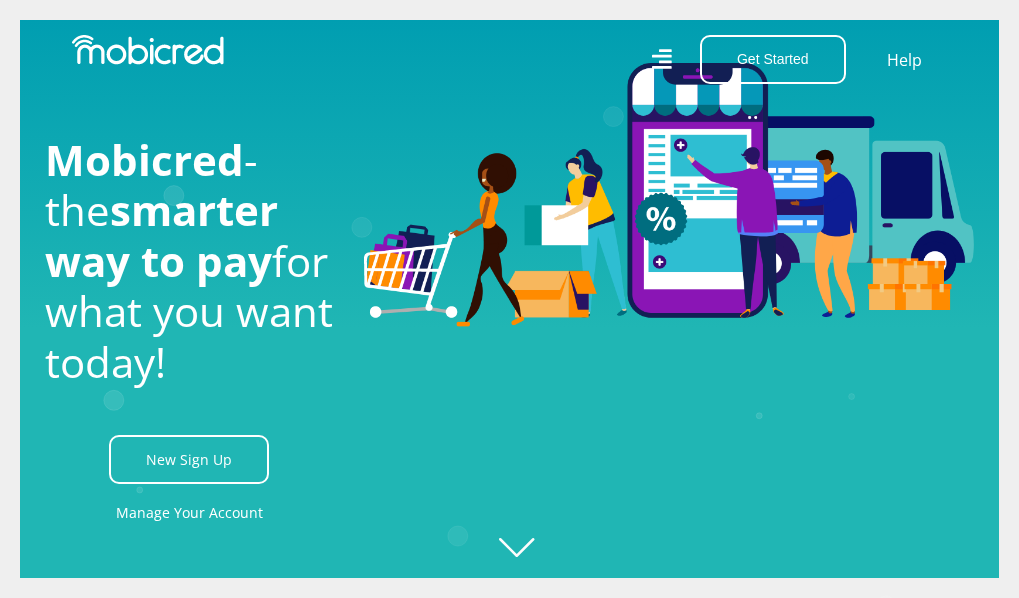 click at bounding box center (669, 195) 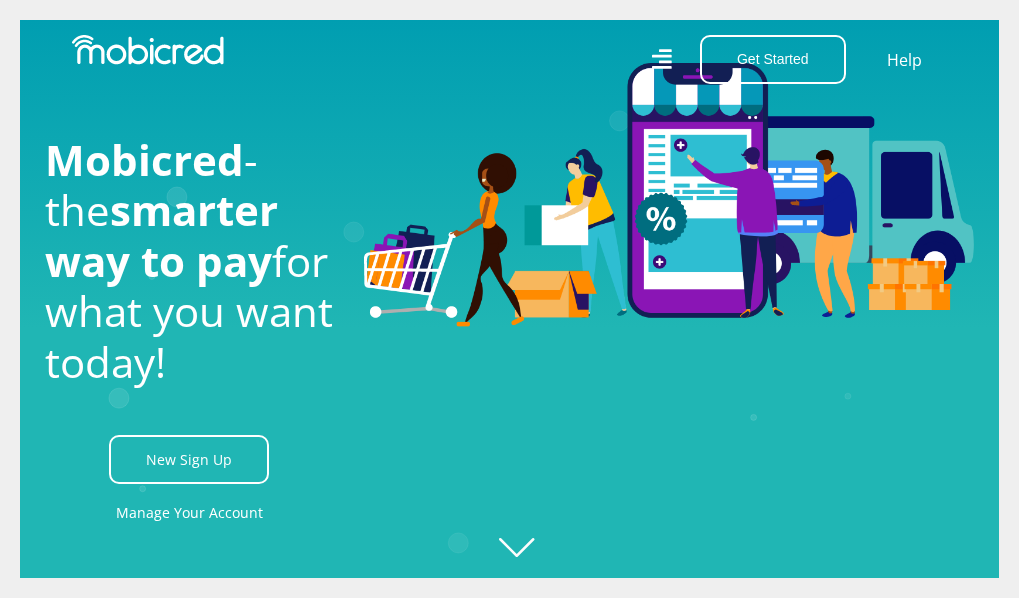 click at bounding box center [669, 195] 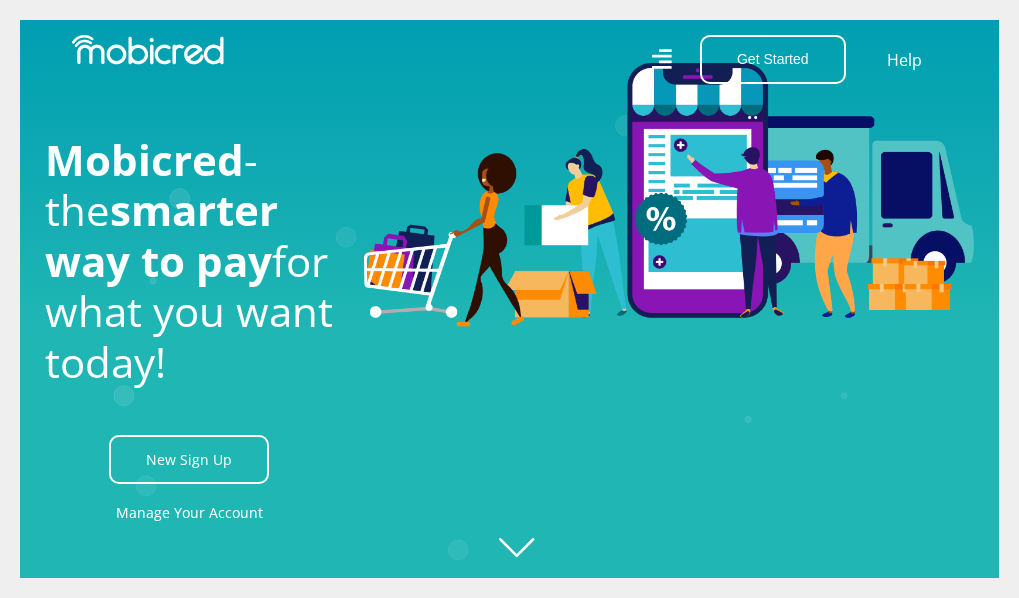 click at bounding box center [669, 195] 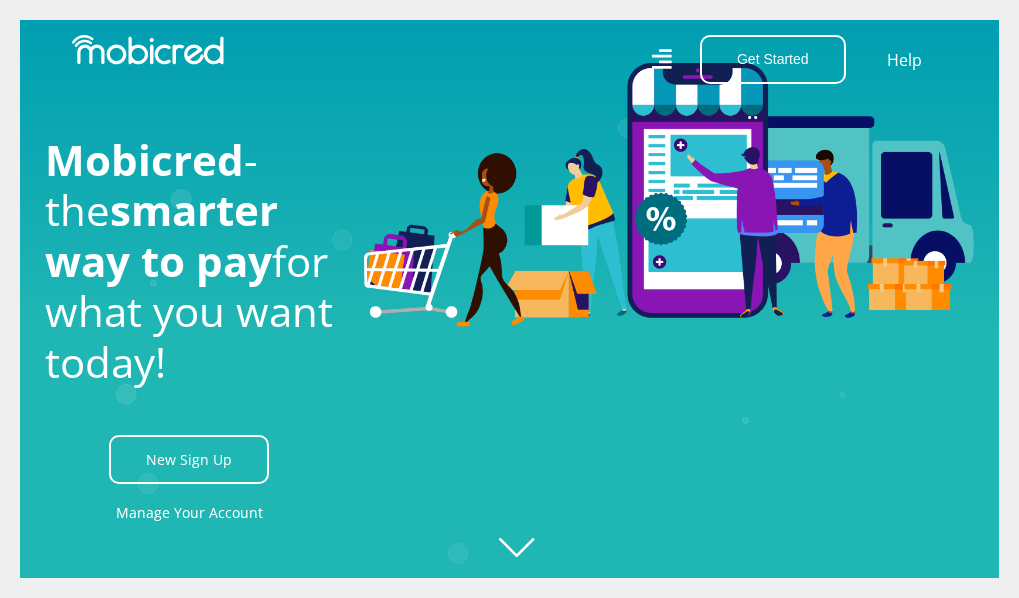 click at bounding box center [669, 195] 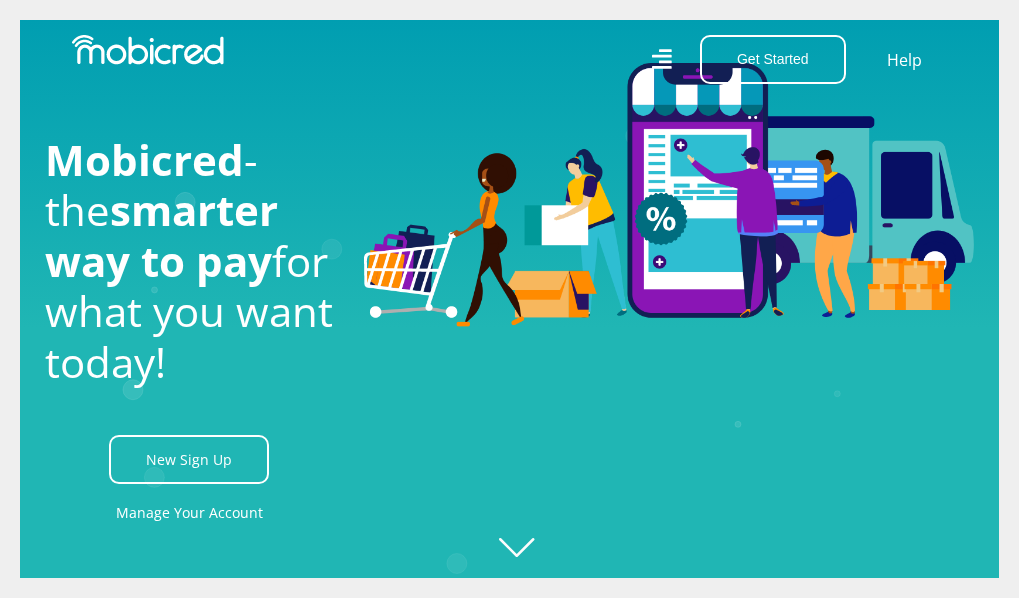 click at bounding box center (669, 195) 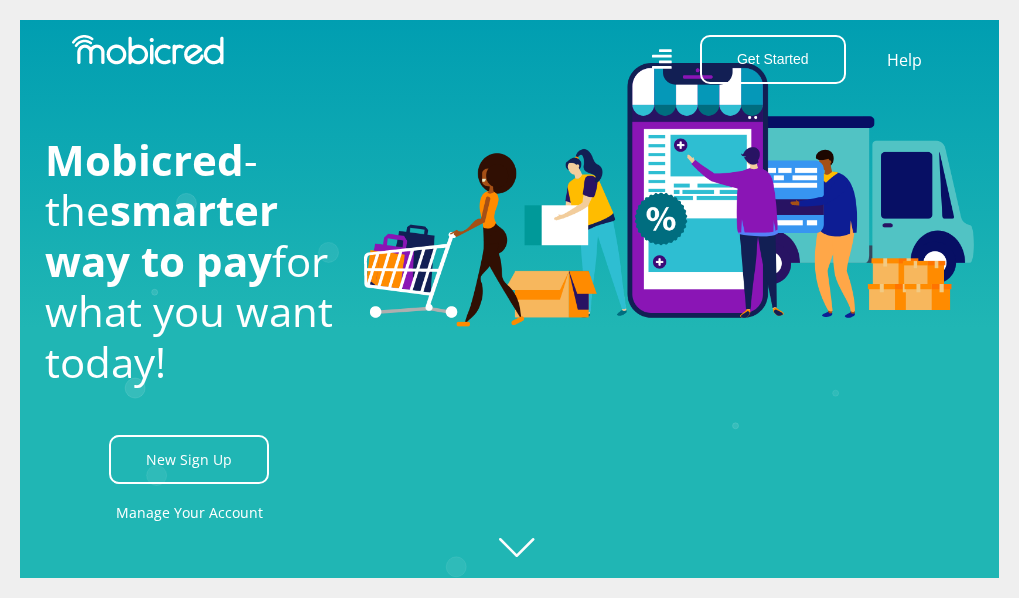 click at bounding box center [669, 195] 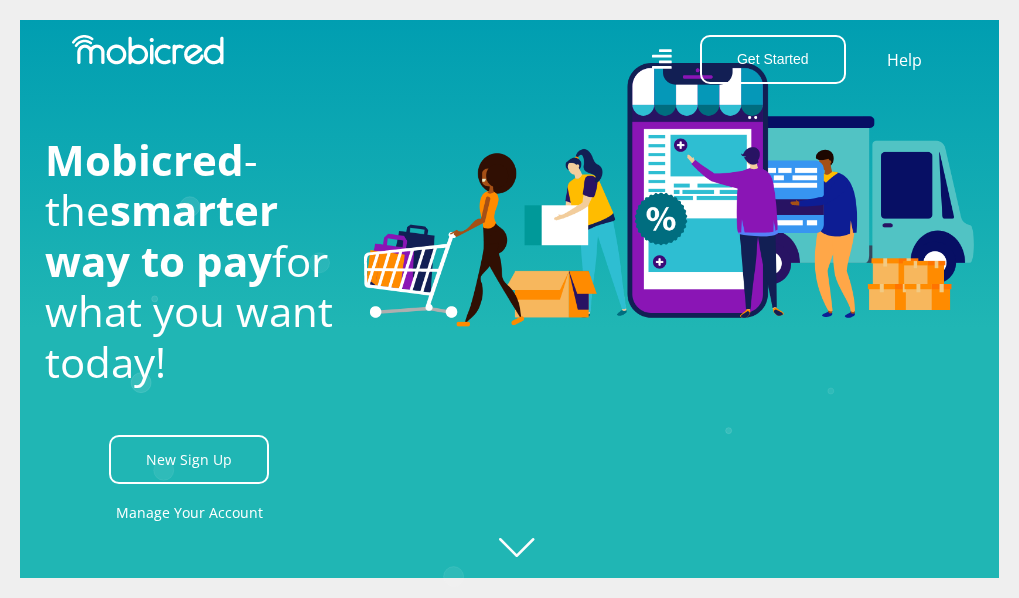 click at bounding box center [669, 195] 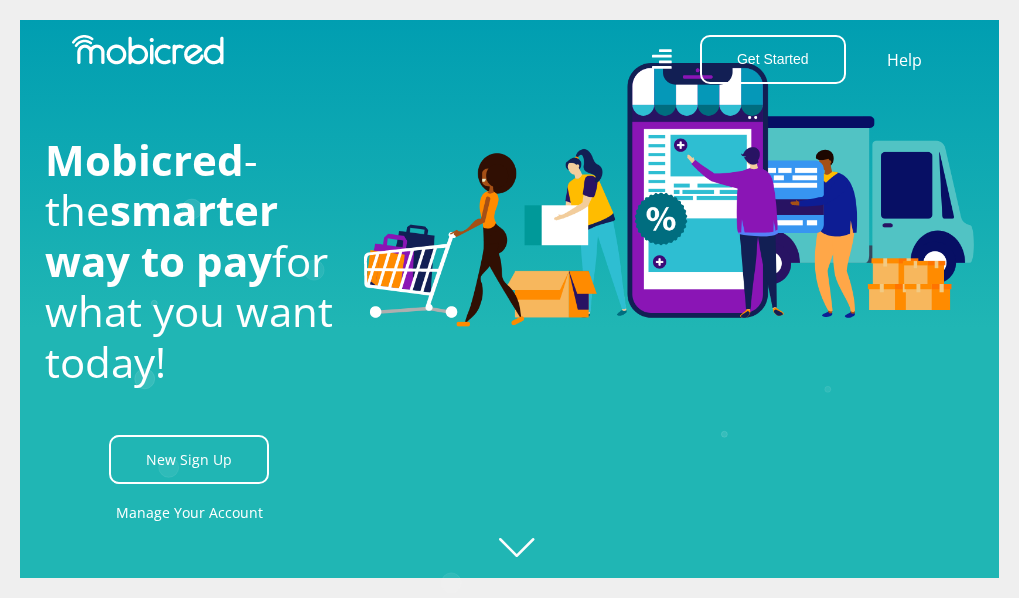 click at bounding box center [669, 195] 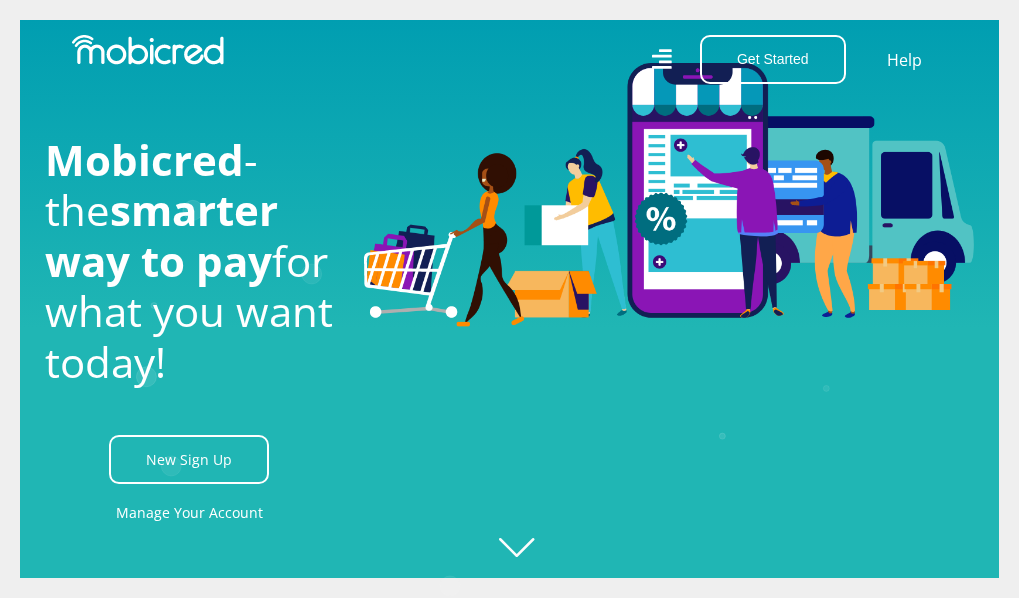 click at bounding box center (669, 195) 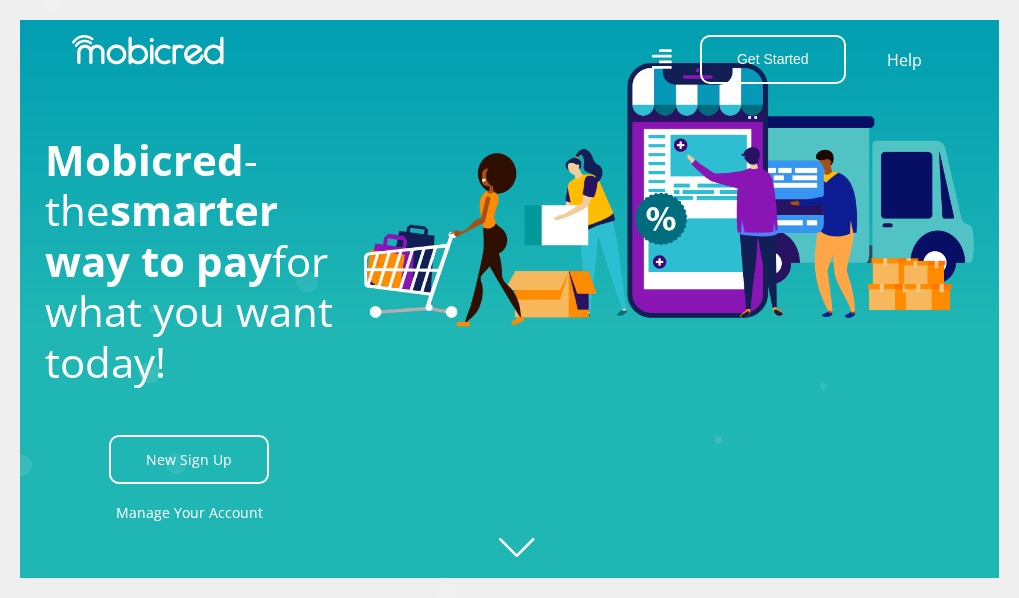 click at bounding box center [669, 195] 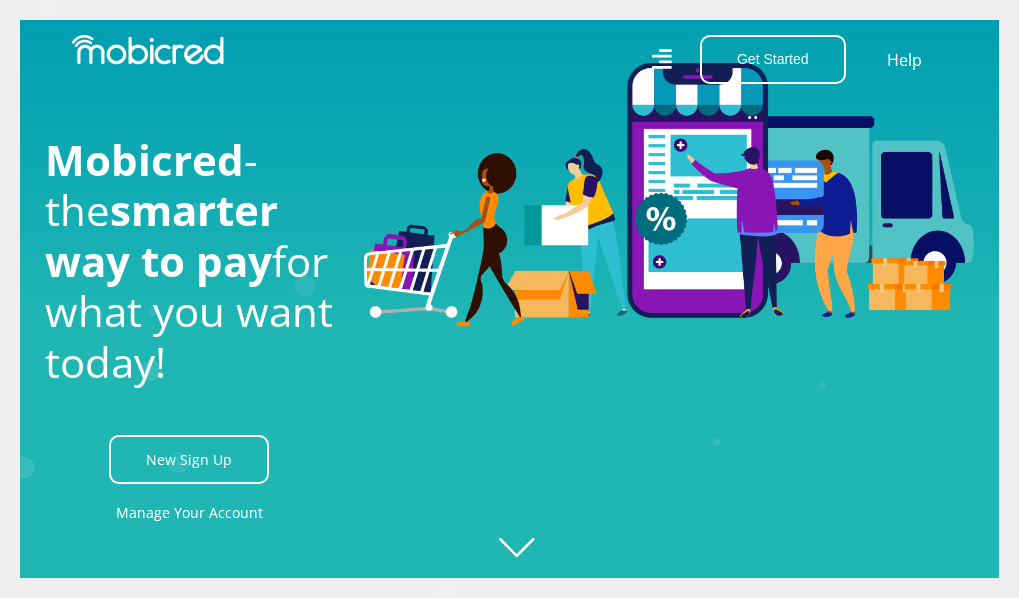 click at bounding box center [669, 195] 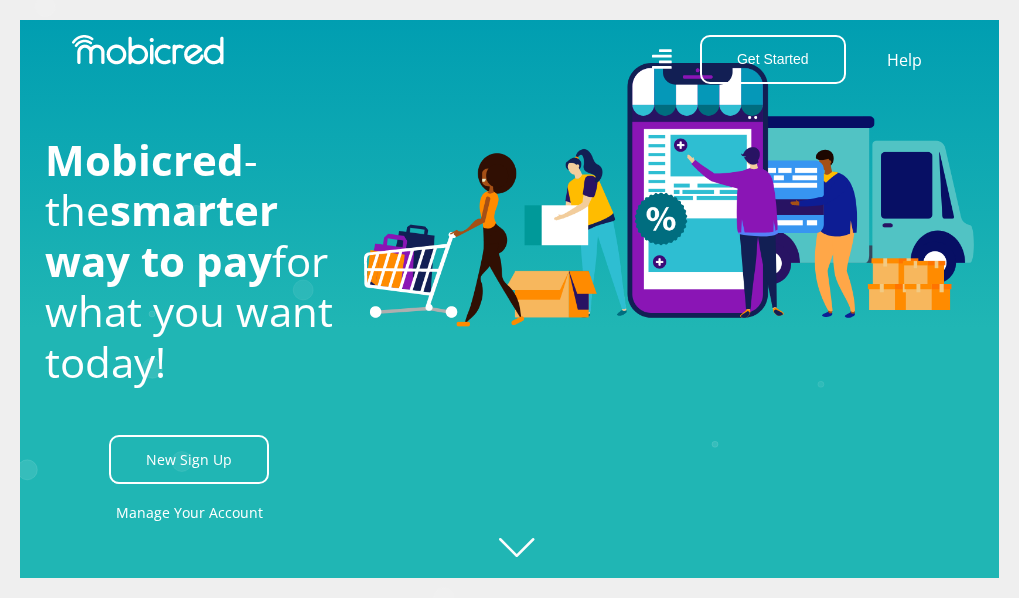 click at bounding box center [669, 195] 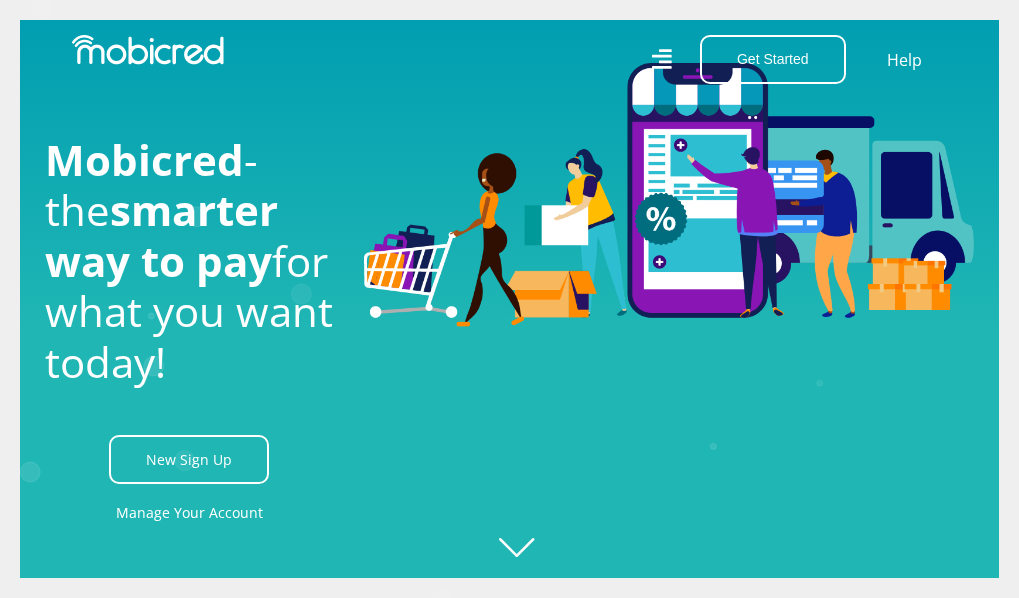 click at bounding box center (669, 195) 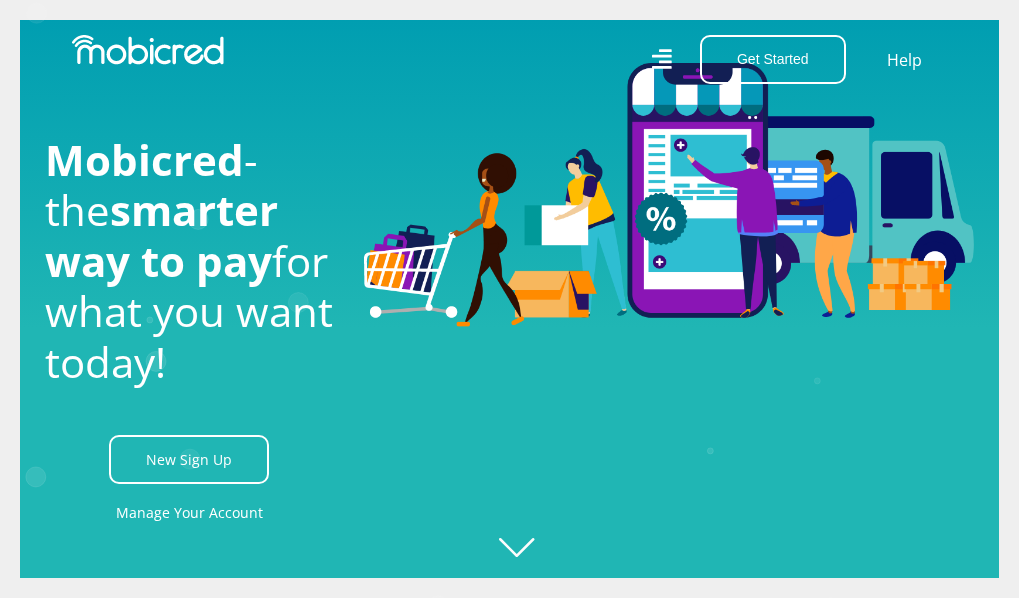 click at bounding box center [669, 195] 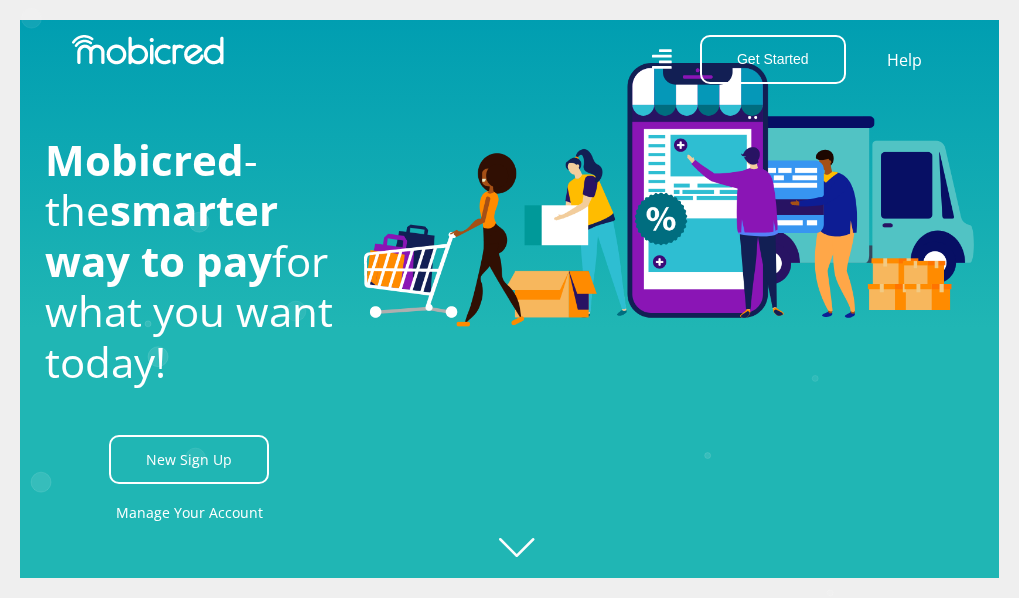 click at bounding box center [669, 195] 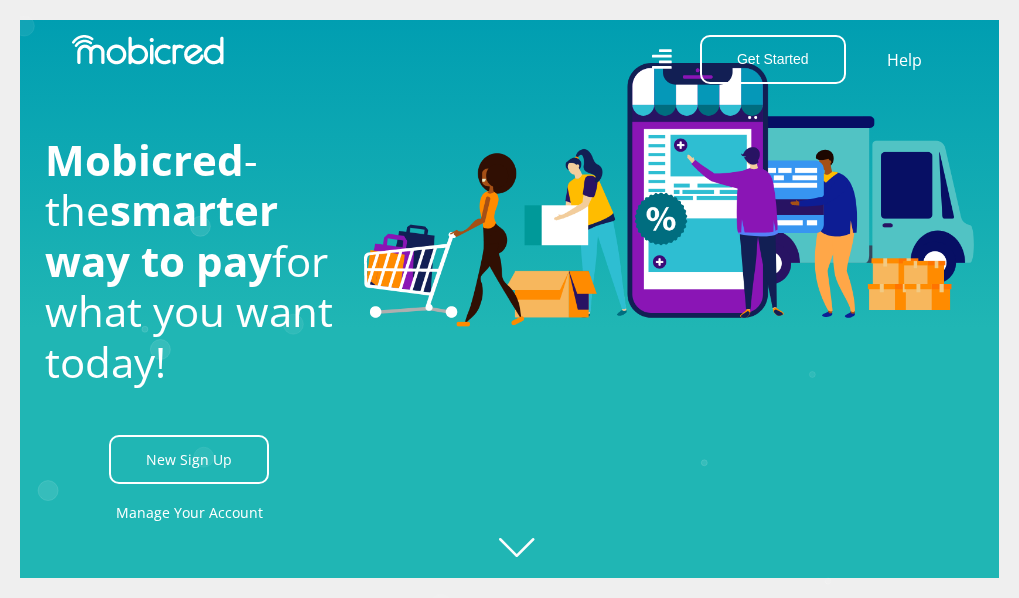 click at bounding box center [669, 195] 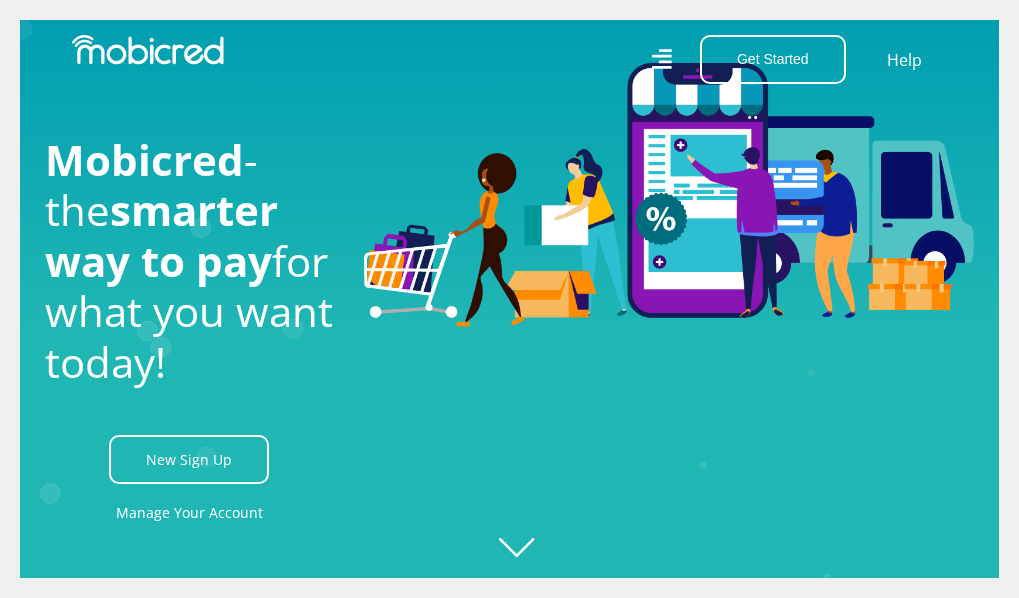 click at bounding box center [669, 195] 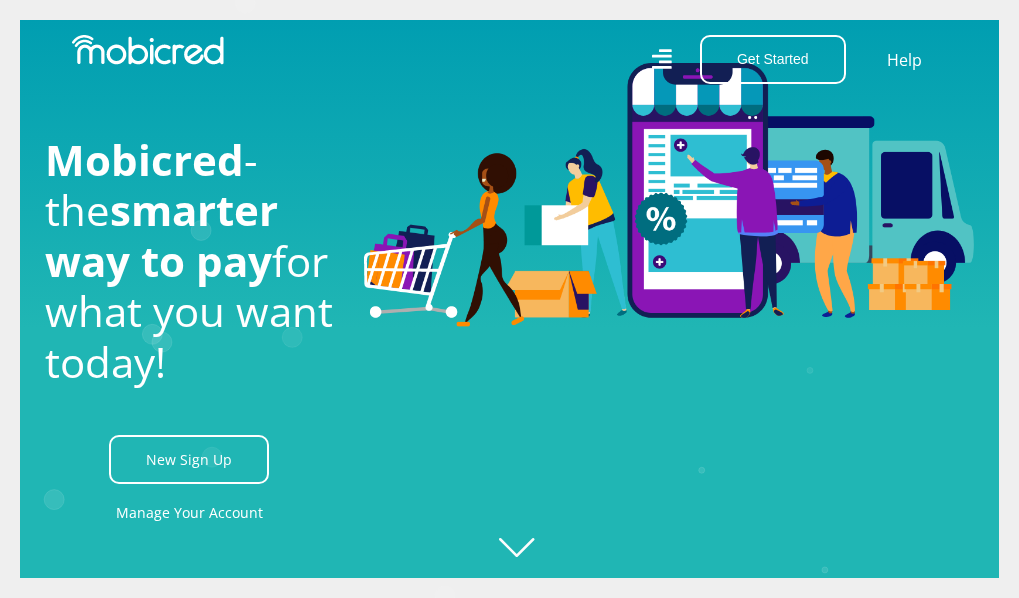 click at bounding box center [669, 195] 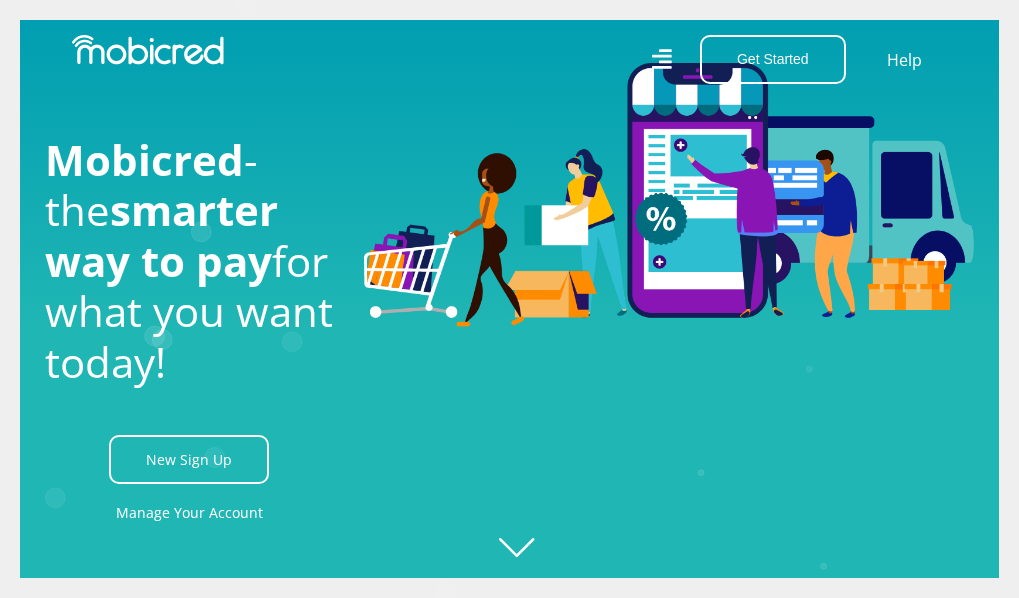 click at bounding box center [669, 195] 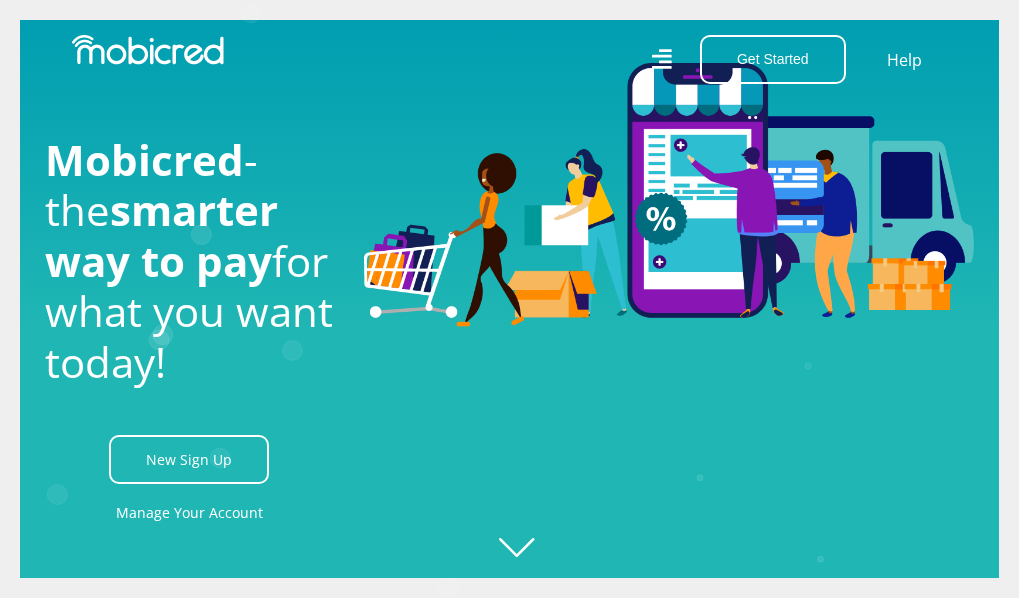 click at bounding box center (669, 195) 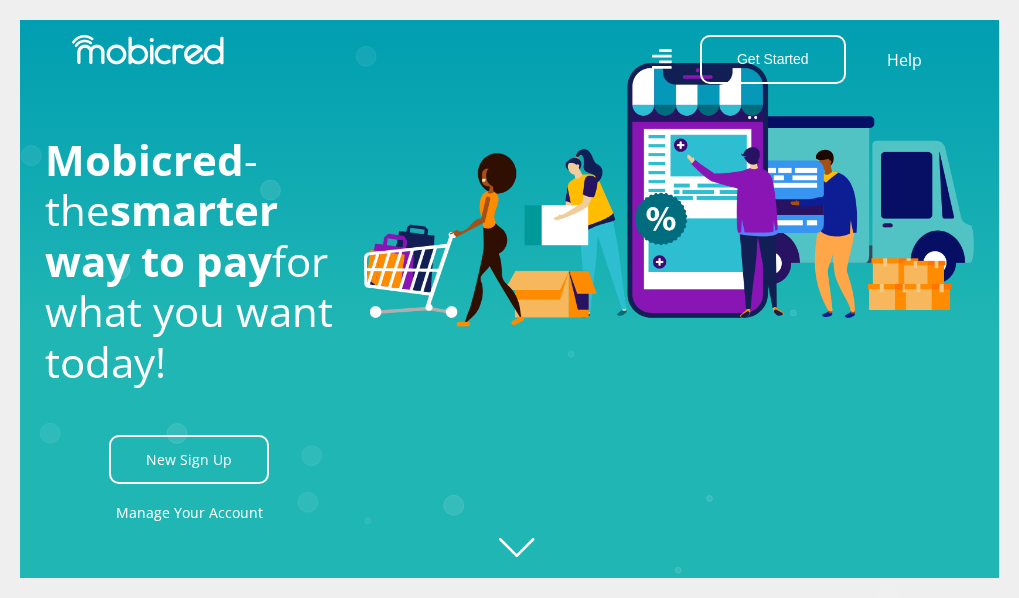 click at bounding box center [669, 195] 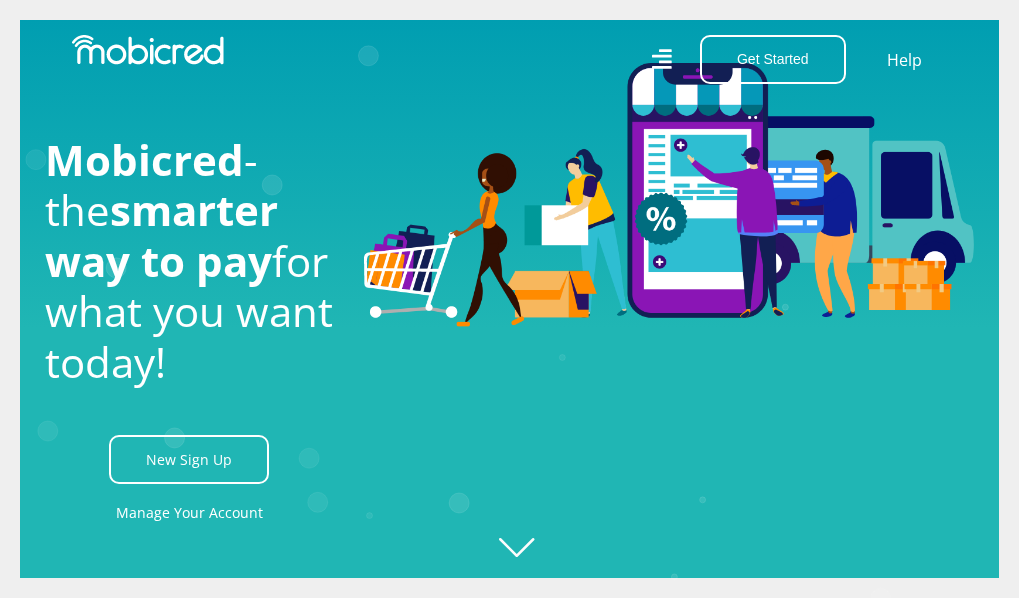 click at bounding box center (669, 195) 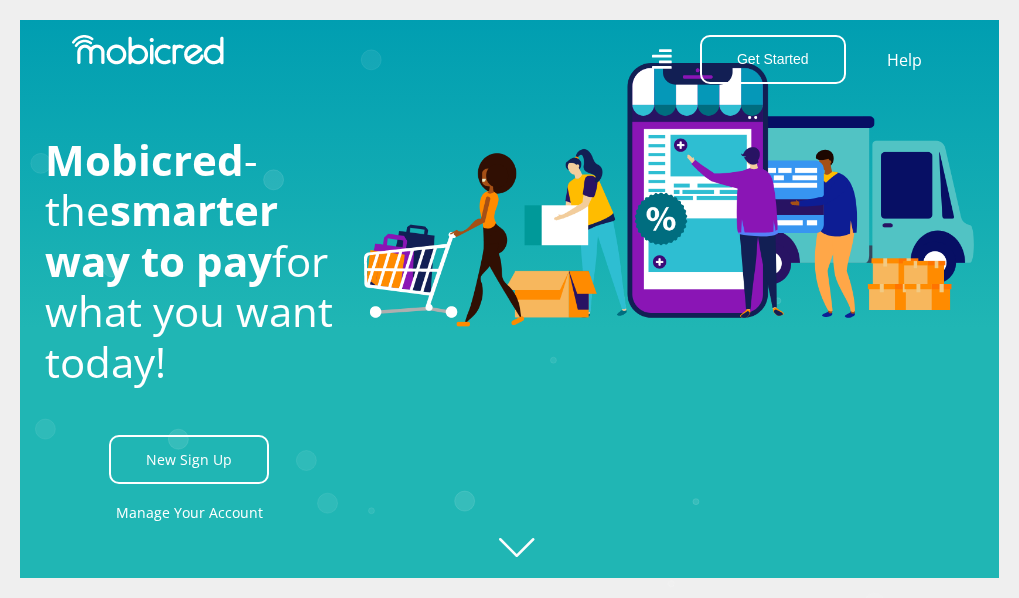 click at bounding box center (669, 195) 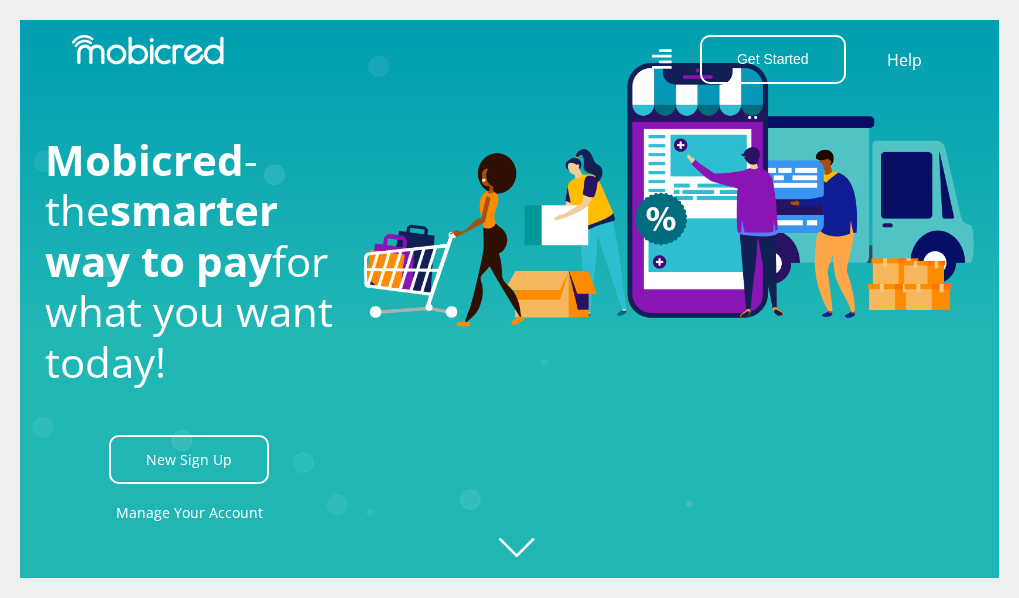 click at bounding box center [669, 195] 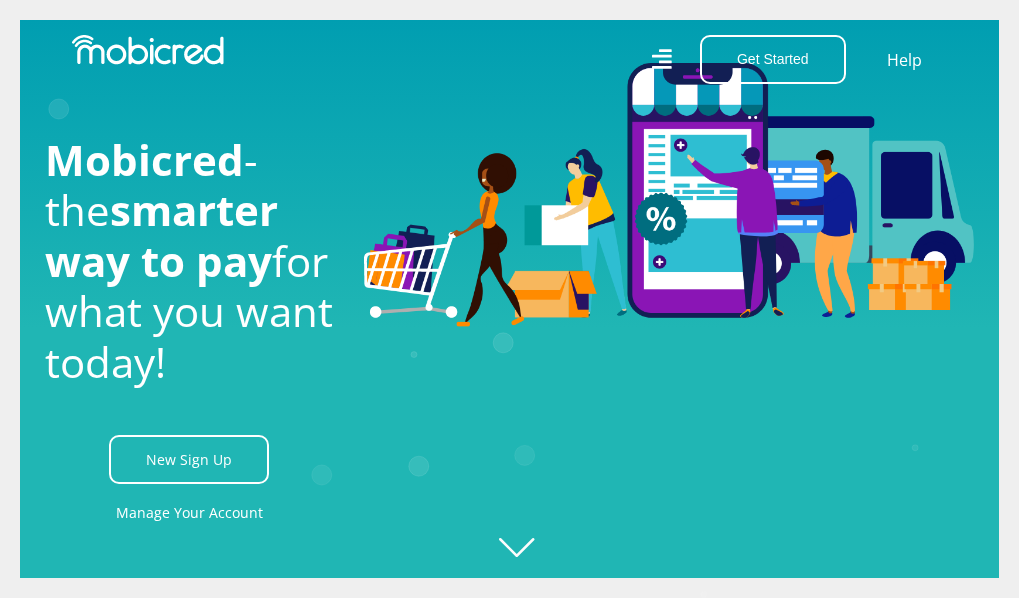 click at bounding box center (669, 299) 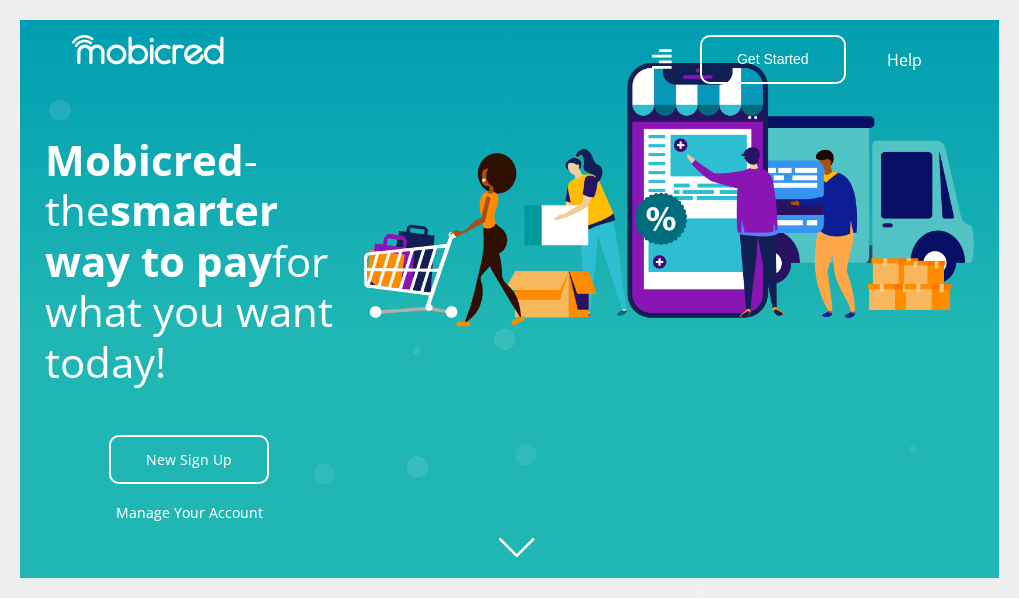 click at bounding box center [669, 299] 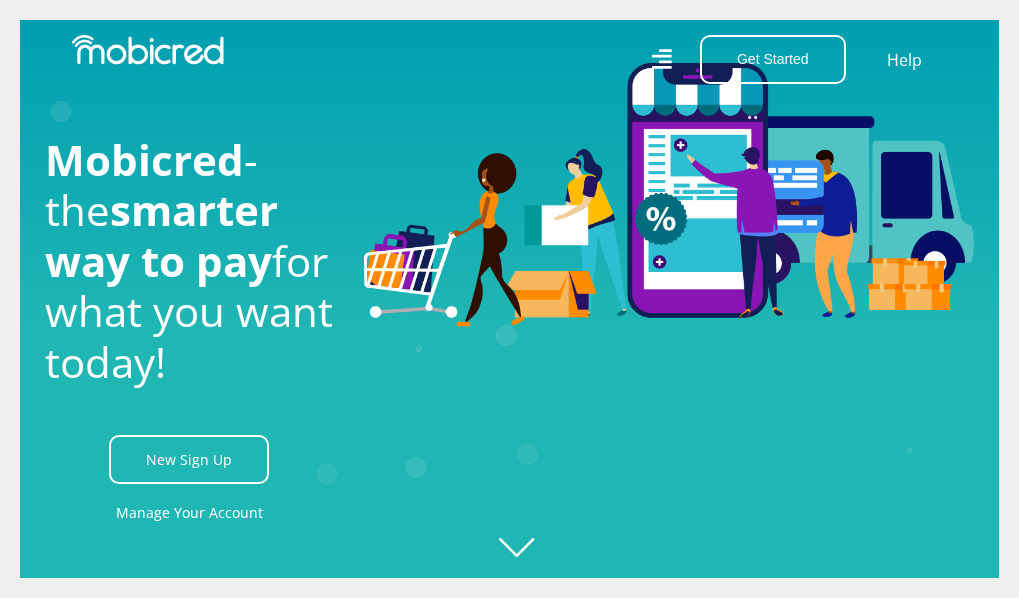 click at bounding box center [669, 299] 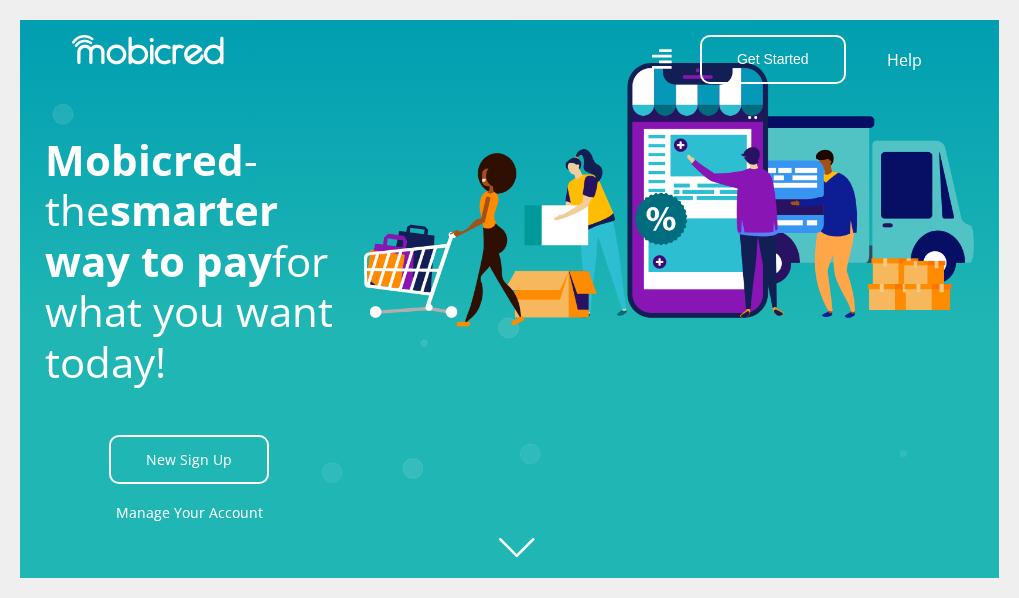 click at bounding box center [669, 299] 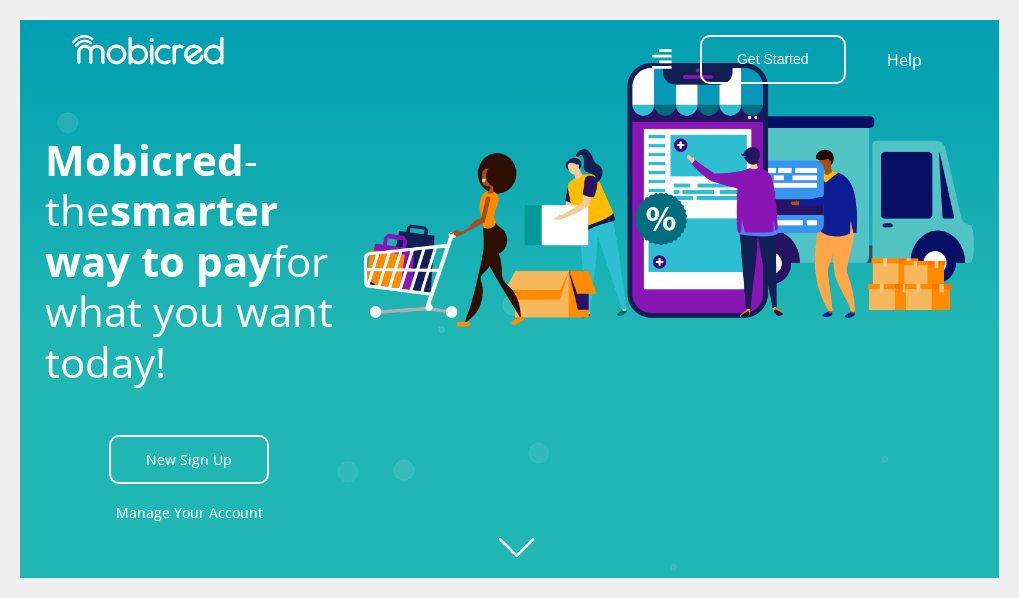 scroll, scrollTop: 0, scrollLeft: 0, axis: both 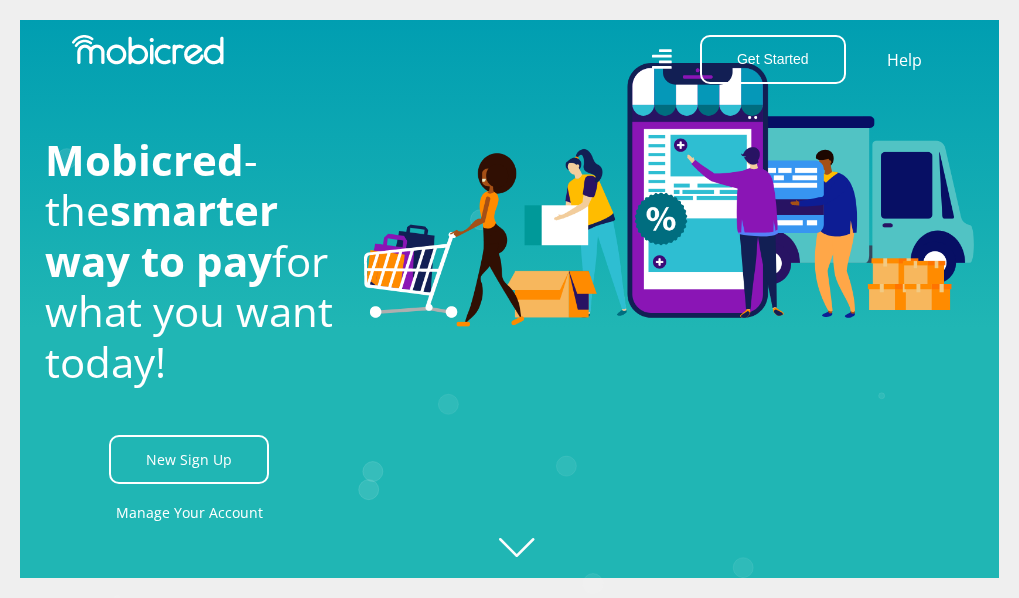 click at bounding box center [669, 195] 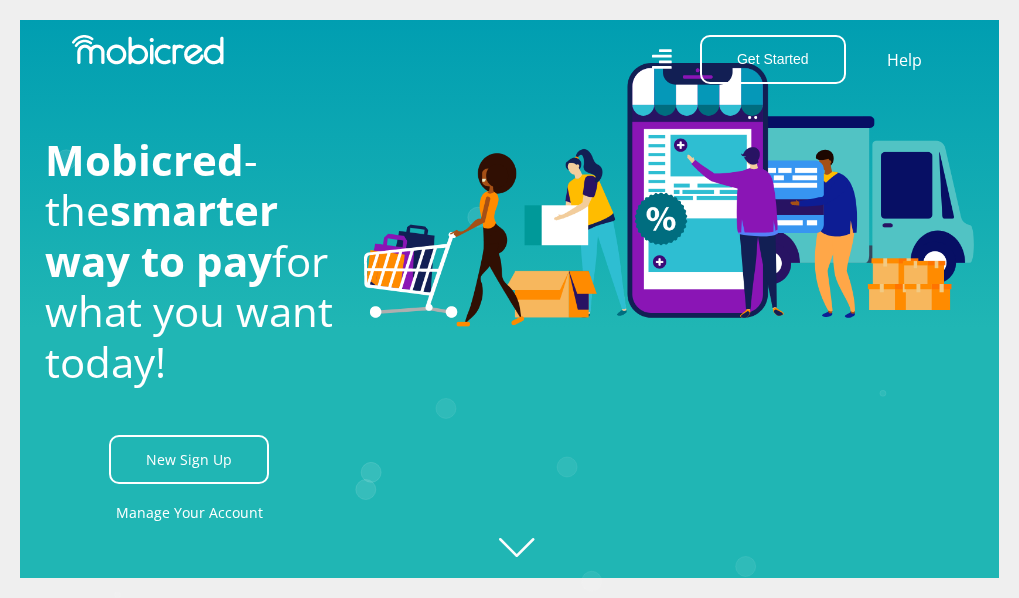 click at bounding box center [669, 195] 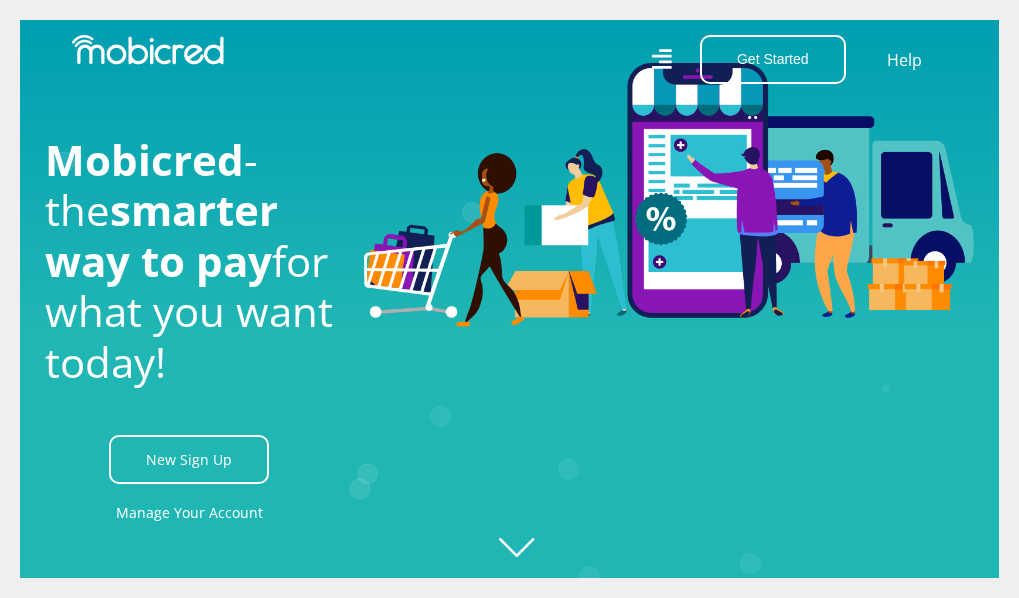 click at bounding box center (669, 195) 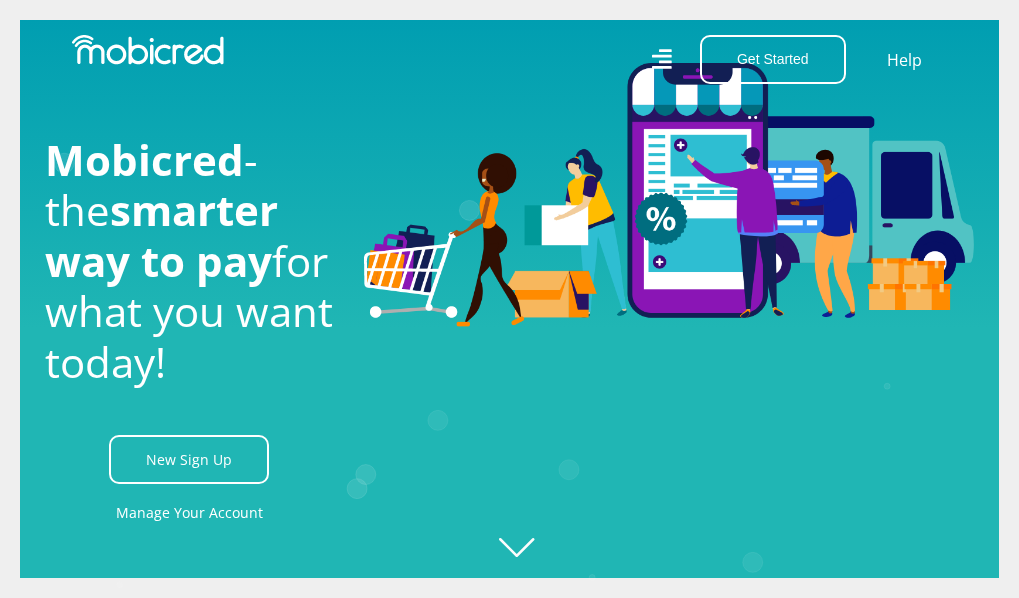 click at bounding box center [669, 195] 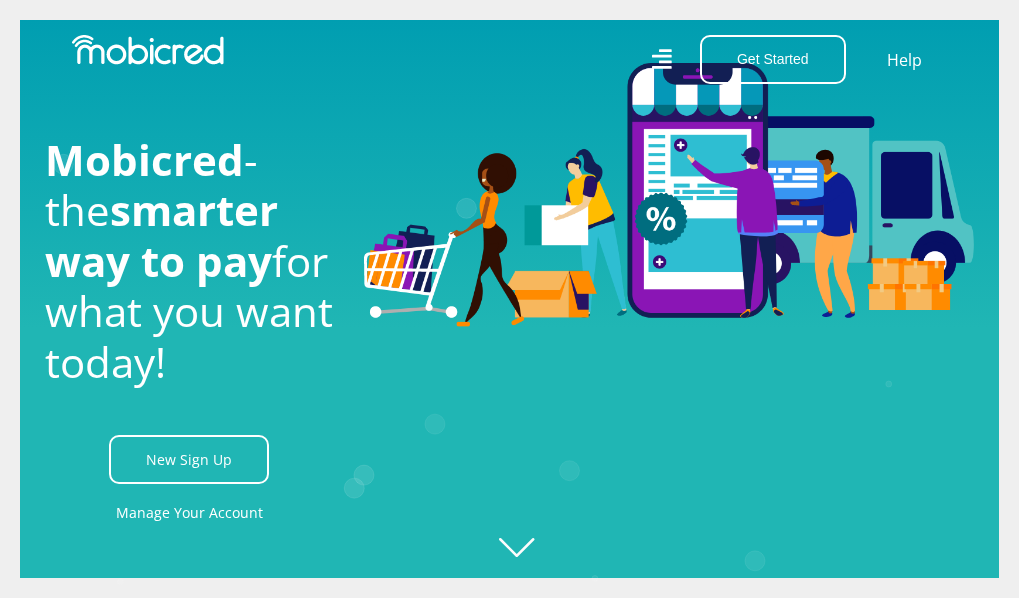 click at bounding box center [669, 195] 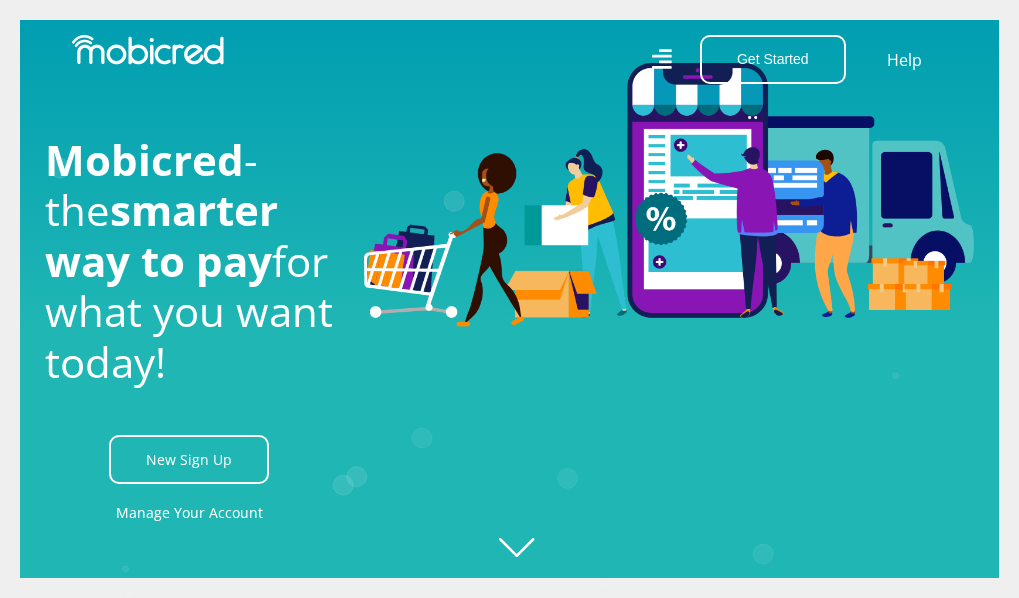 click at bounding box center [669, 195] 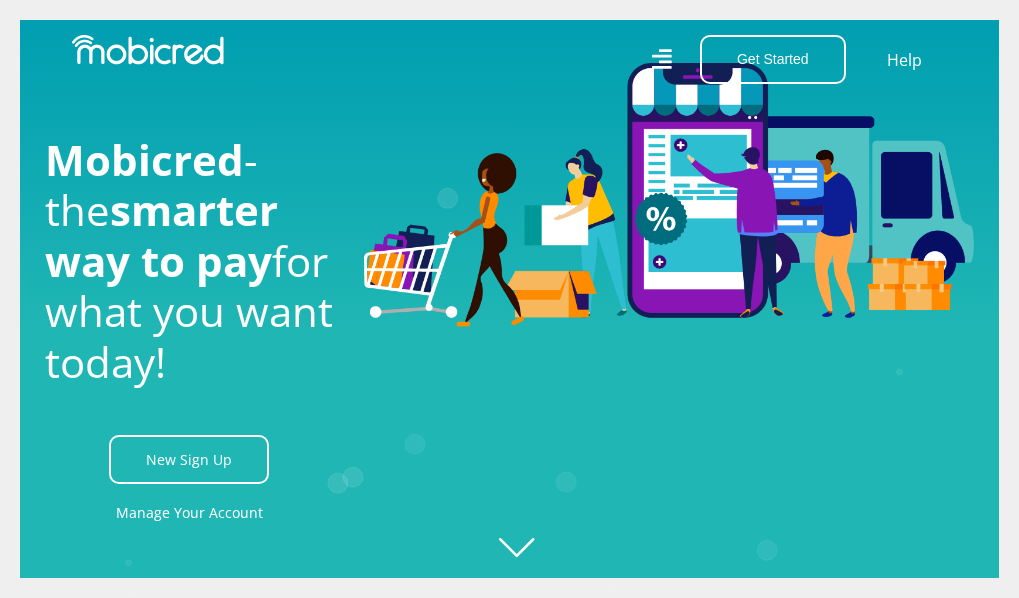 click at bounding box center (669, 195) 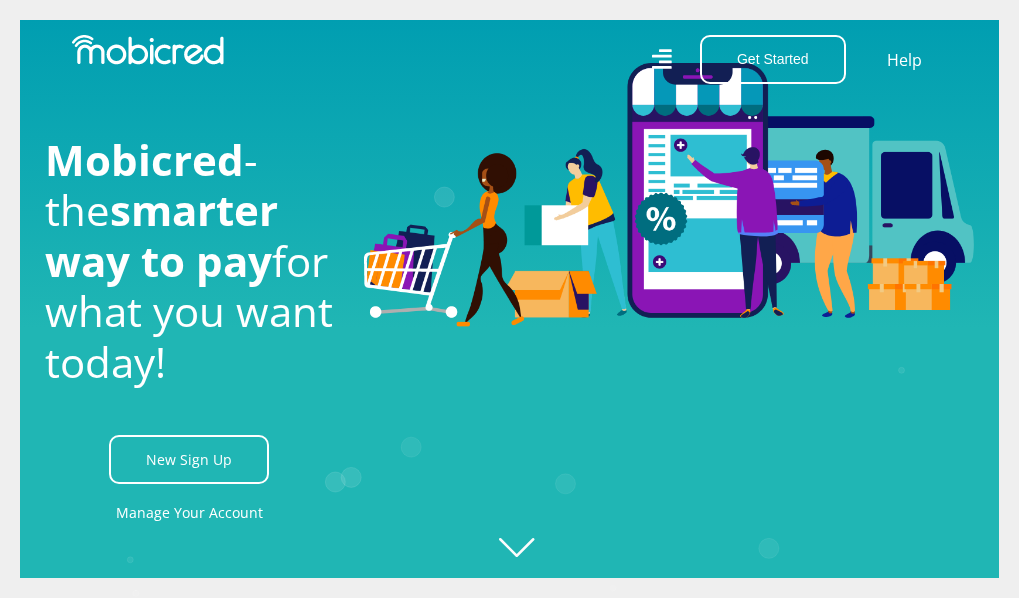 click at bounding box center [669, 195] 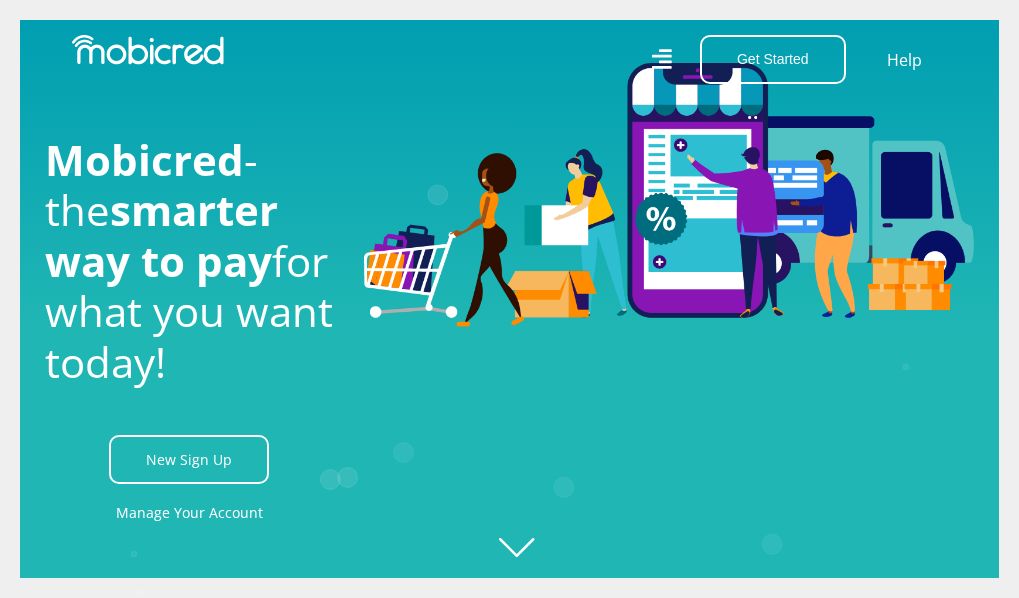 click at bounding box center (669, 195) 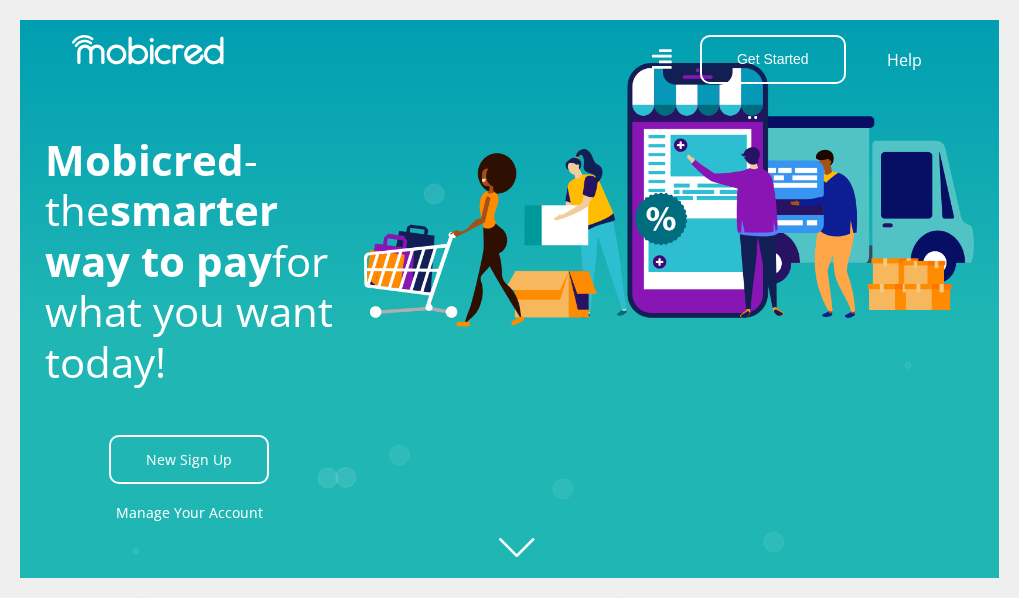 click at bounding box center [669, 195] 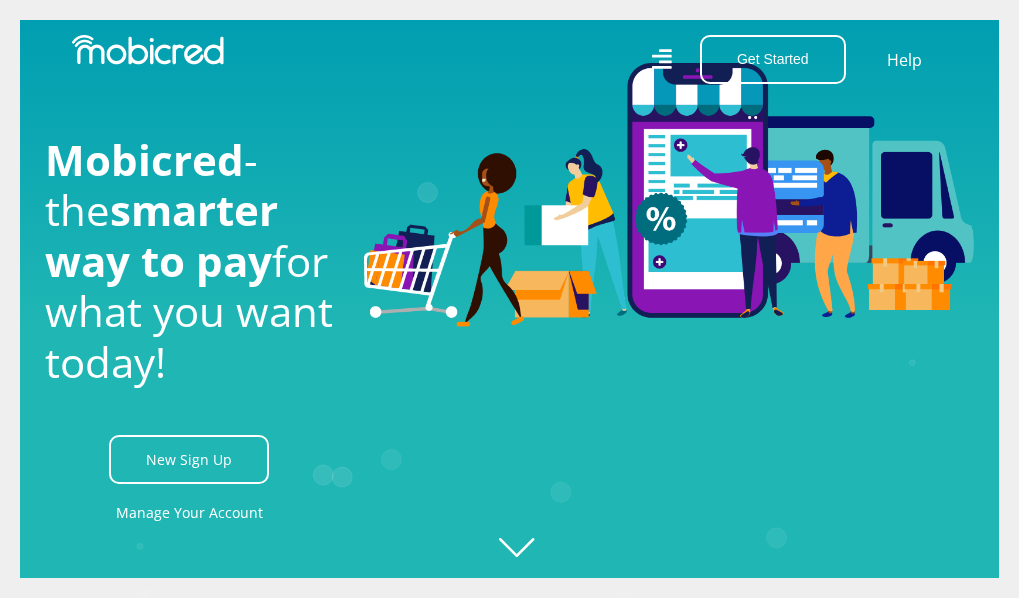 click at bounding box center [669, 195] 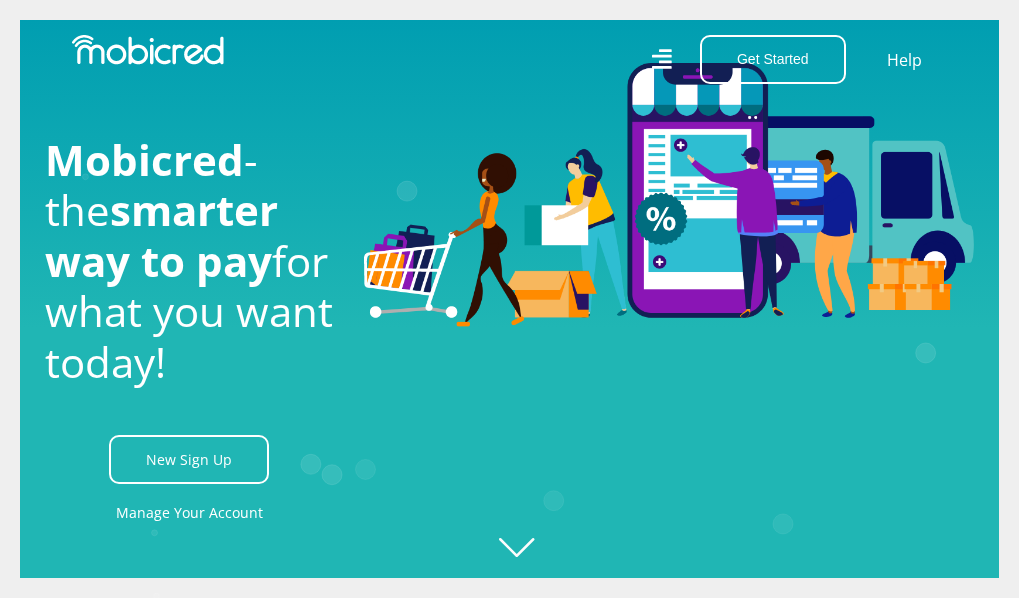 click at bounding box center (669, 195) 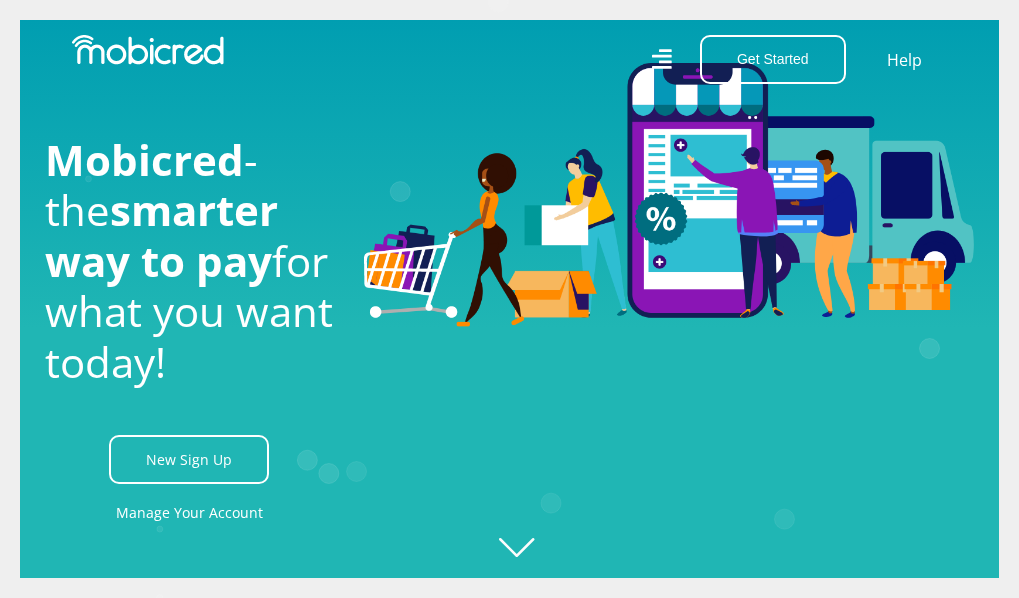 click at bounding box center (669, 195) 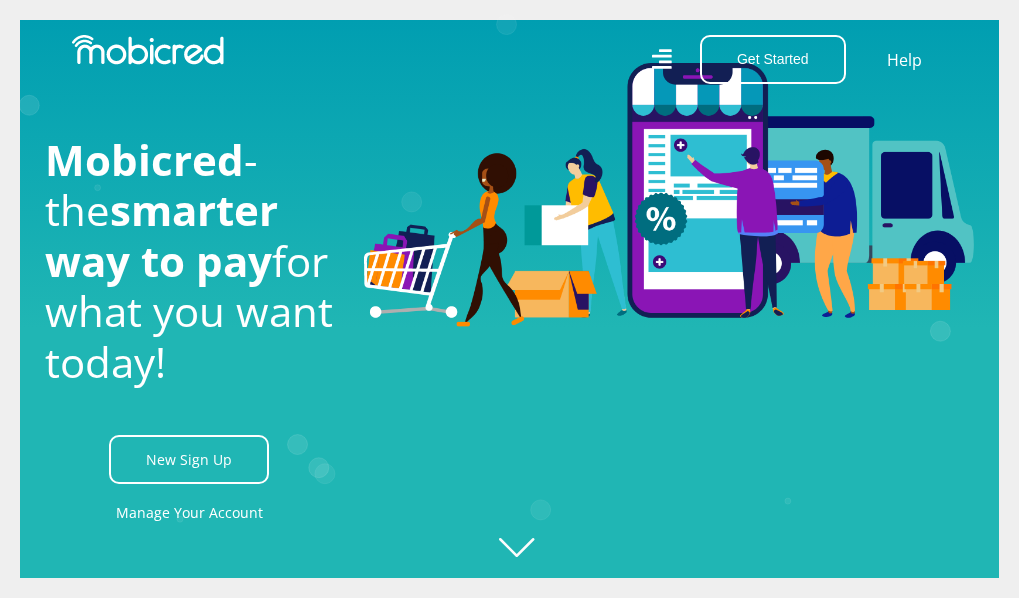 click at bounding box center (669, 195) 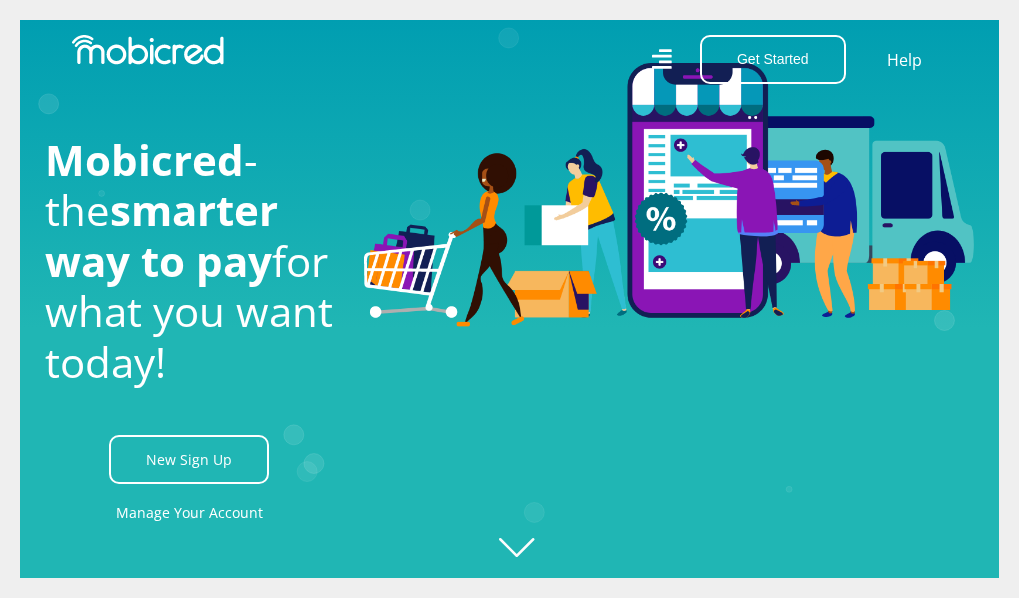 click at bounding box center (669, 195) 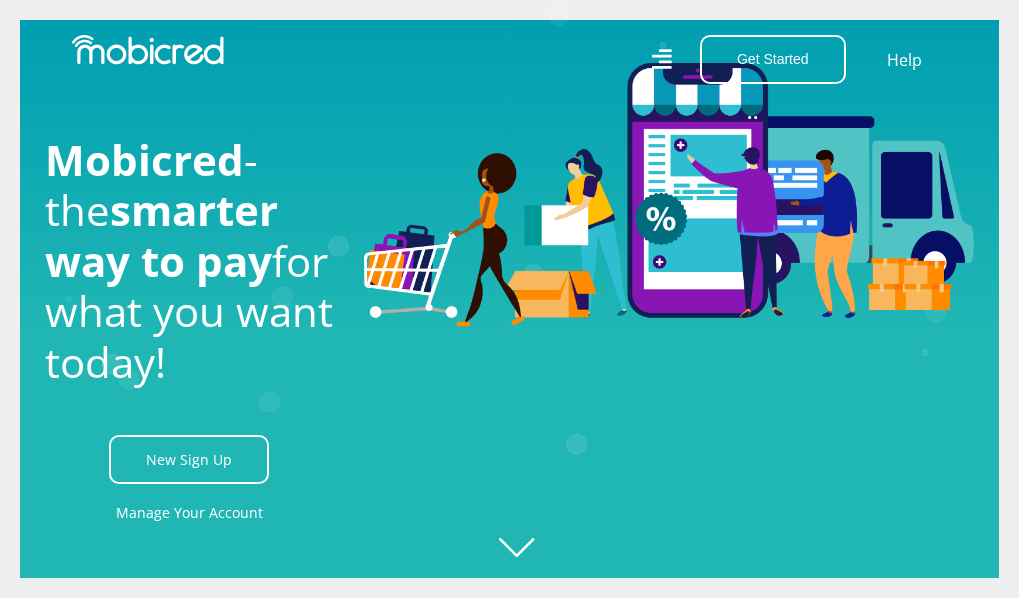 click at bounding box center [283, 59] 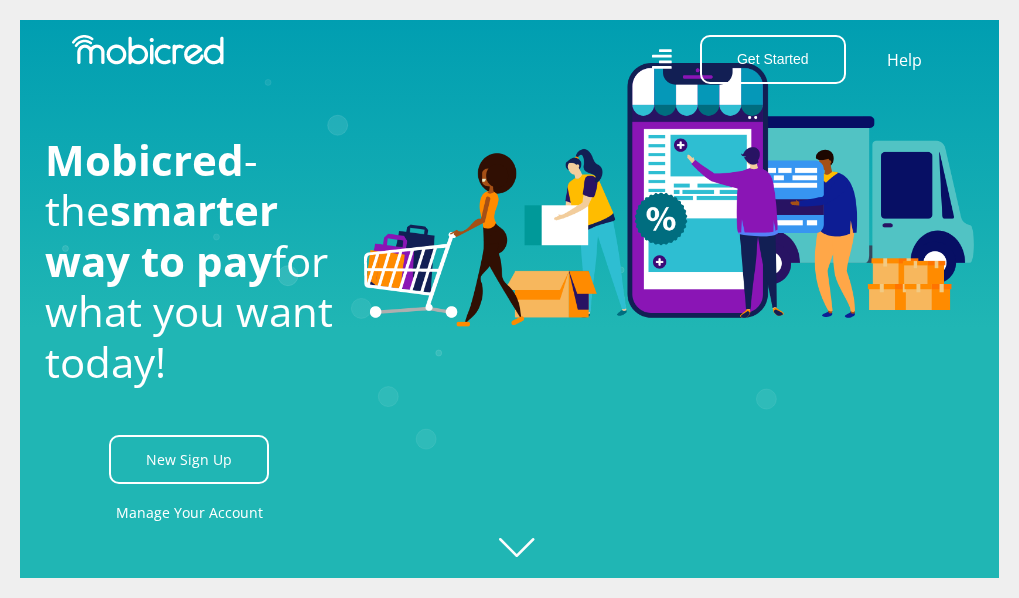 click on "Created with Raphaël 2.3.0" 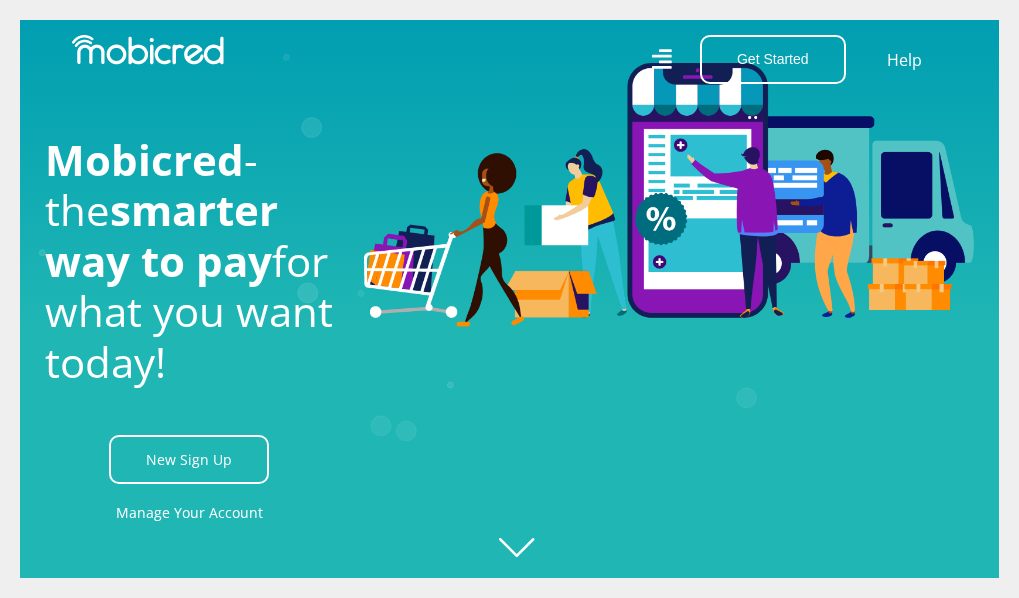 click on "Created with Raphaël 2.3.0" 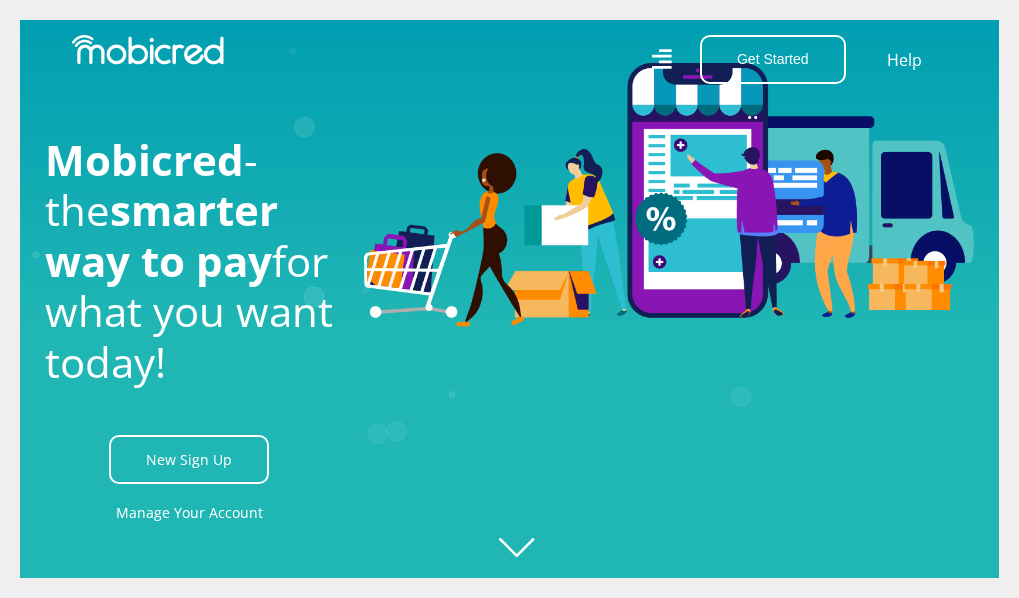 click on "Created with Raphaël 2.3.0" 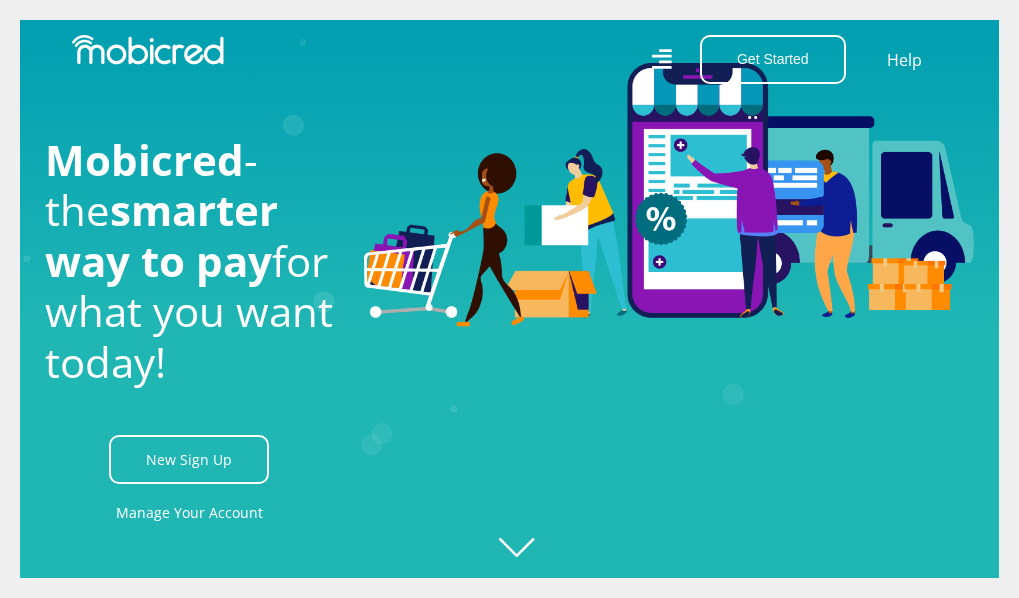 click on "Created with Raphaël 2.3.0" 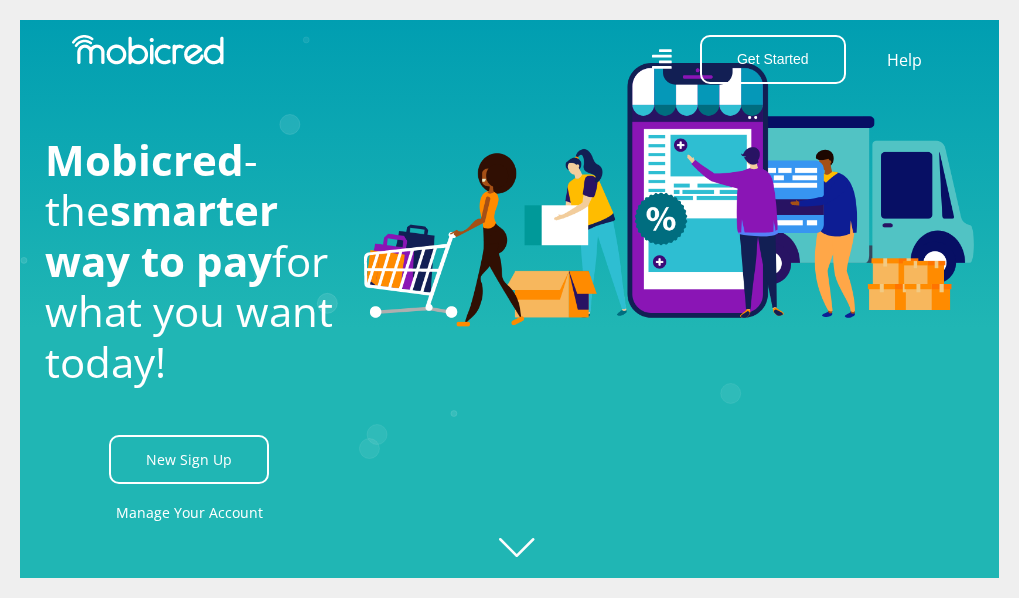 click on "Created with Raphaël 2.3.0" 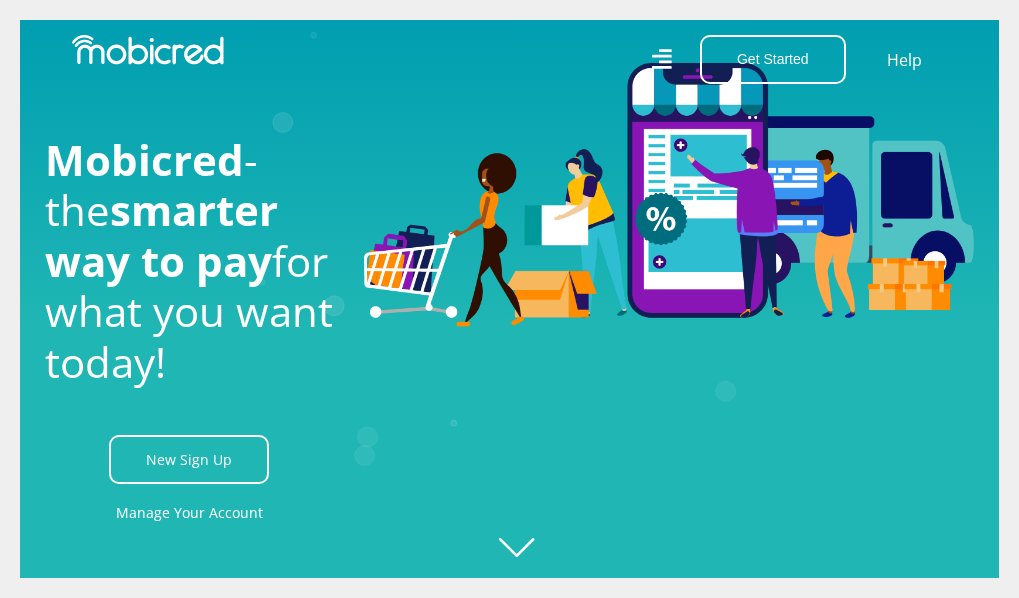 click on "Created with Raphaël 2.3.0" 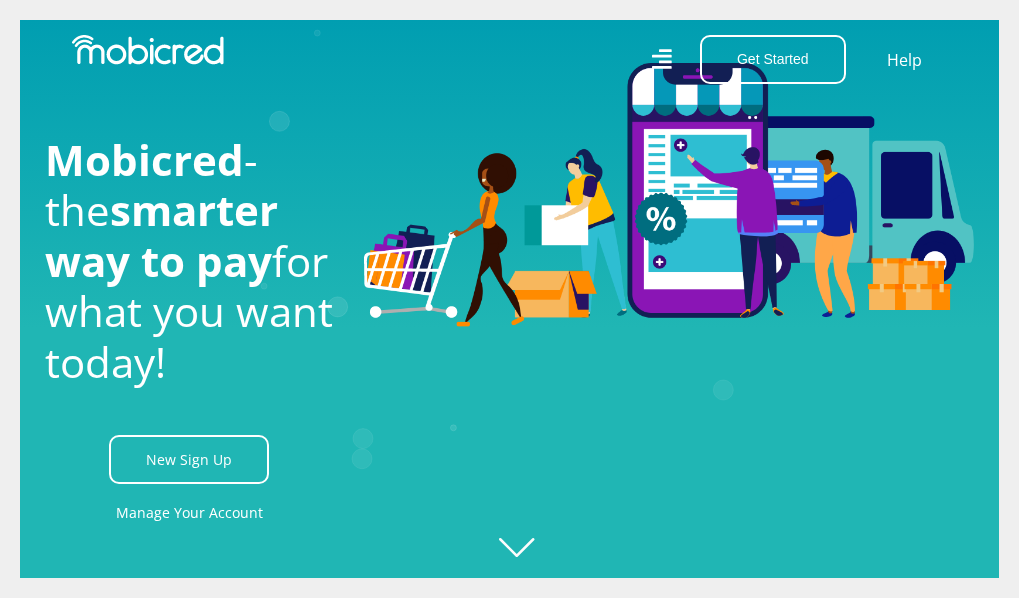 click on "Created with Raphaël 2.3.0" 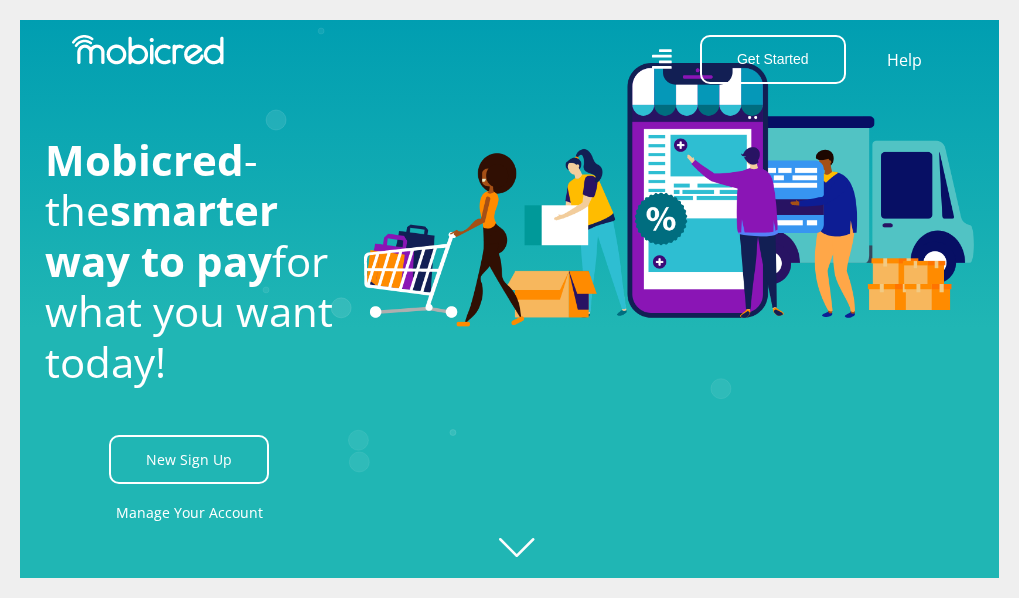 click on "Created with Raphaël 2.3.0" 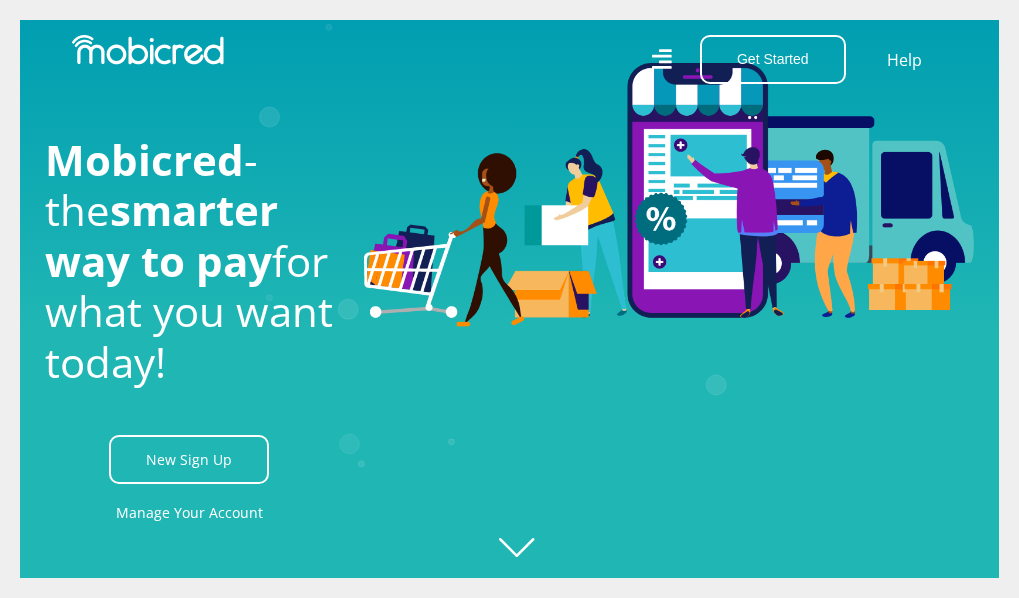 click on "Created with Raphaël 2.3.0" 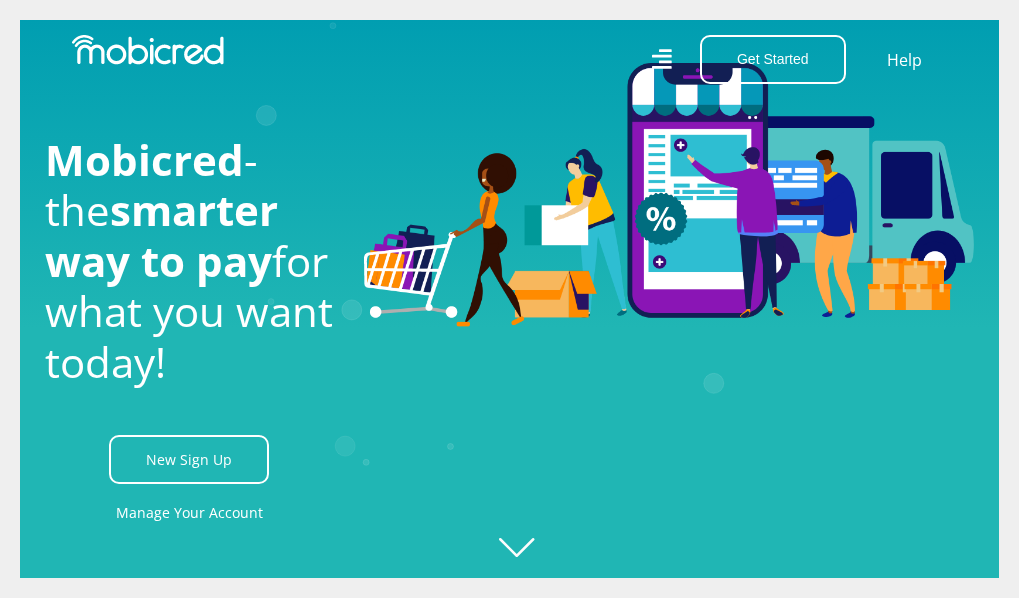 click on "Created with Raphaël 2.3.0" 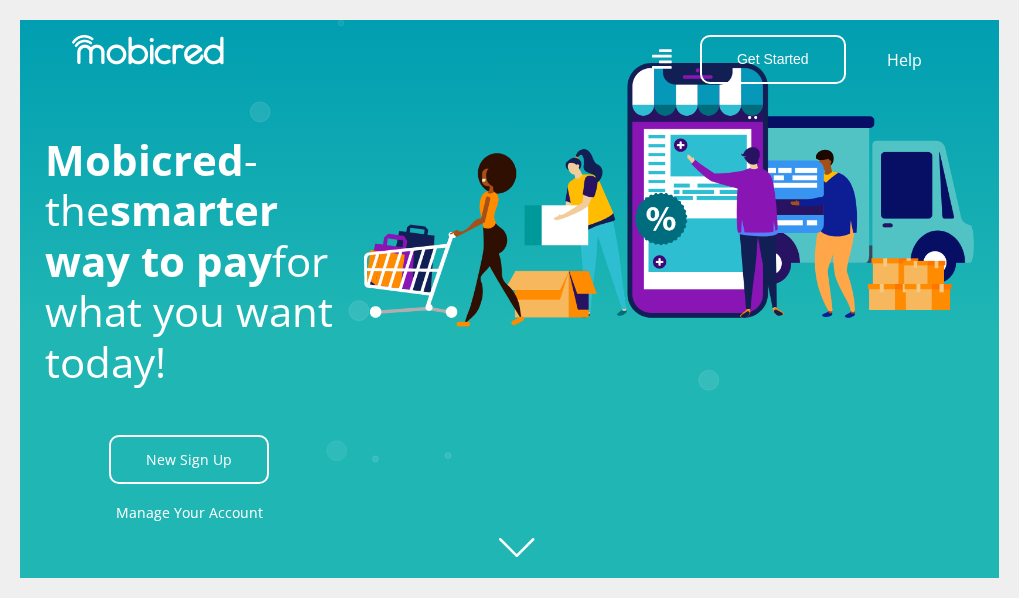 click on "Stores
Categories
Mall
About Us
For Merchants
For Developers
Help
Sign Up
Sign In
[PHONE]
[EMAIL]
Get Started
Open an Account
Account Holder Login
Help
Mobicred  - the  smarter way to pay" at bounding box center (509, 2520) 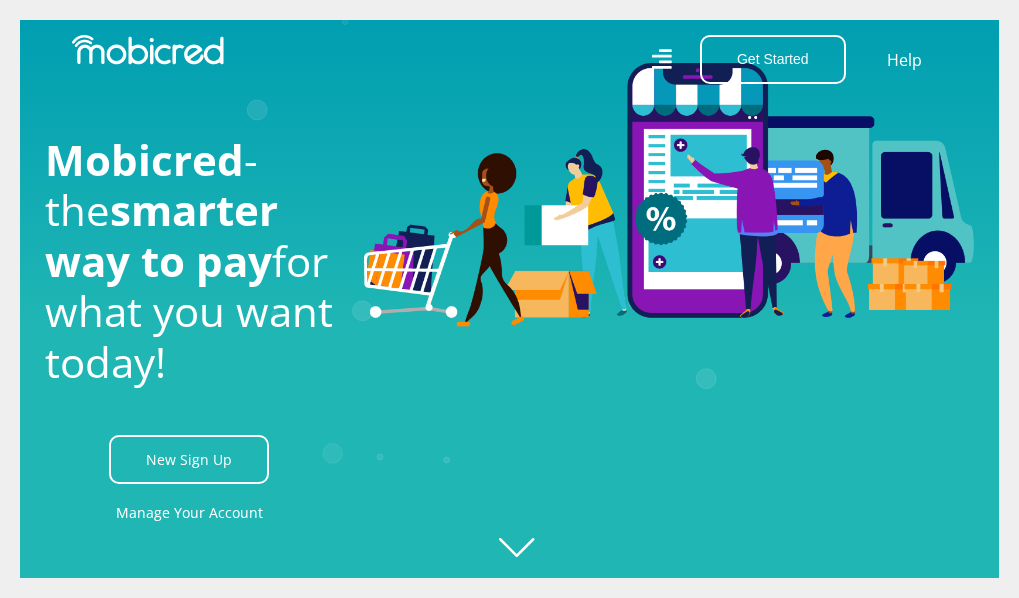 click on "Created with Raphaël 2.3.0" 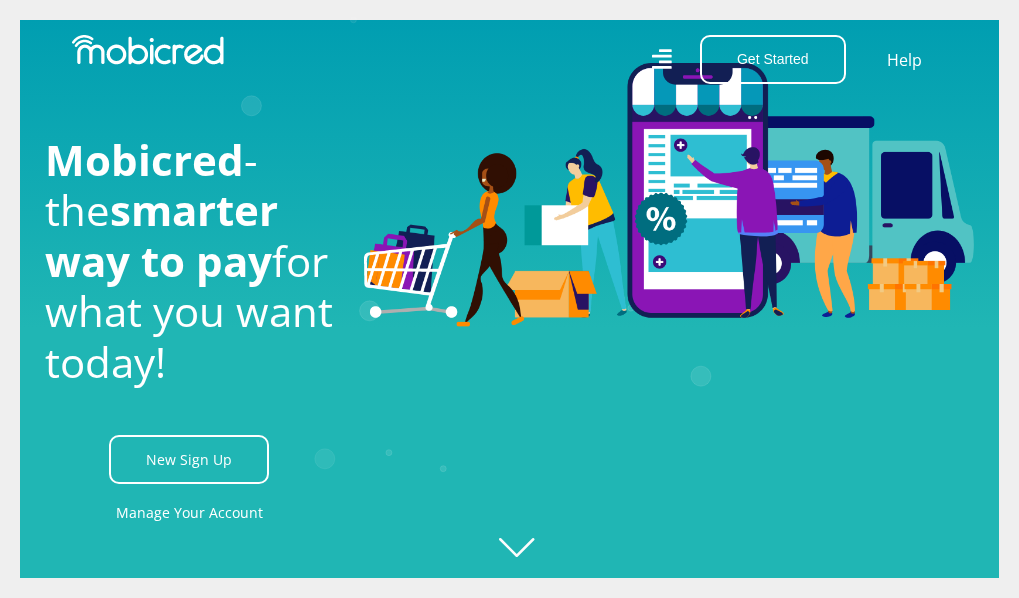 click on "Created with Raphaël 2.3.0" 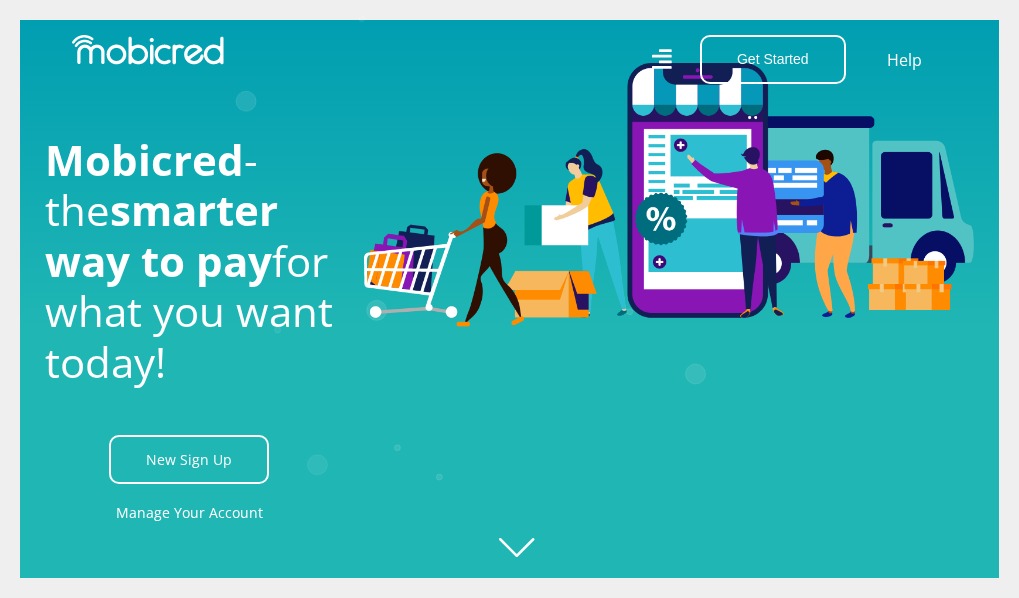 drag, startPoint x: 863, startPoint y: 551, endPoint x: 826, endPoint y: 497, distance: 65.459915 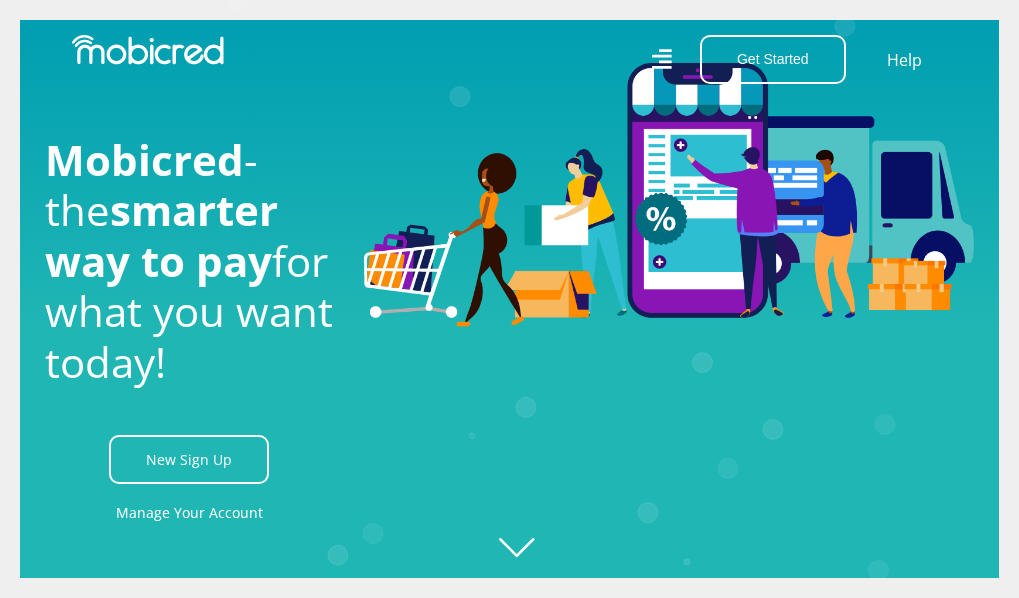 click on "Created with Raphaël 2.3.0" 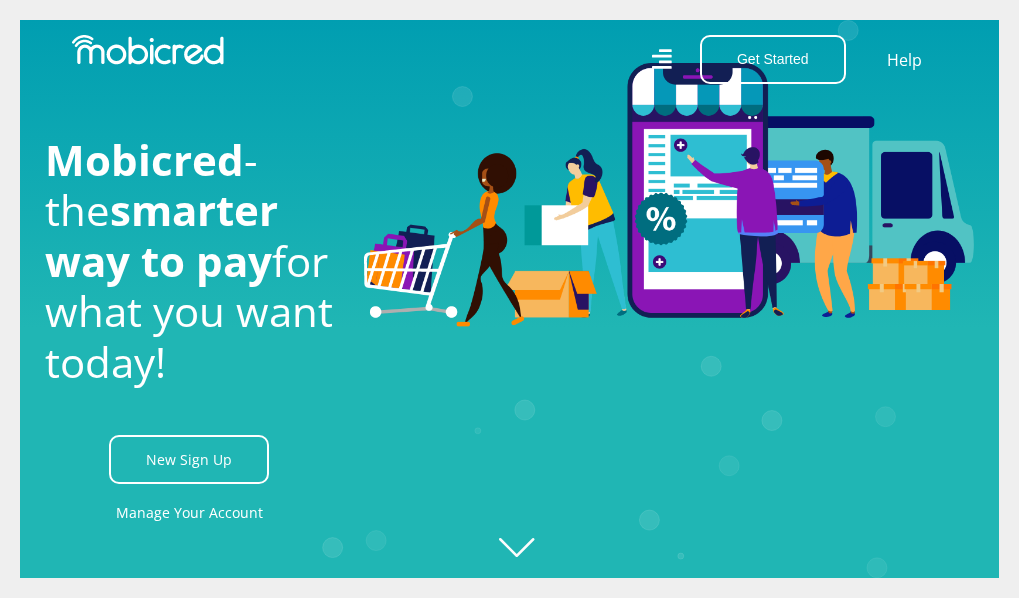 click on "Created with Raphaël 2.3.0" 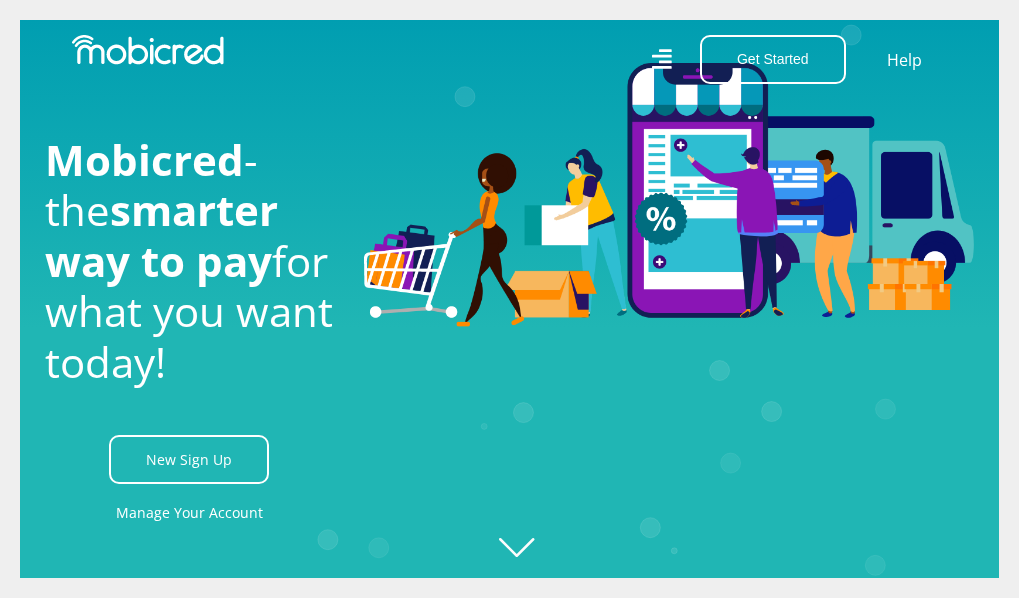 click on "Created with Raphaël 2.3.0" 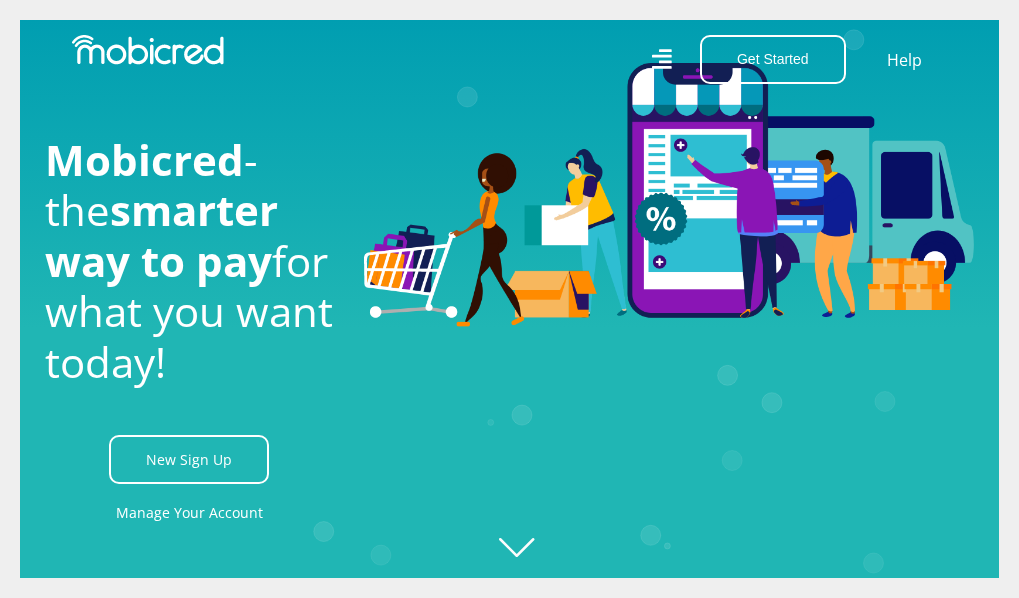 click on "Created with Raphaël 2.3.0" 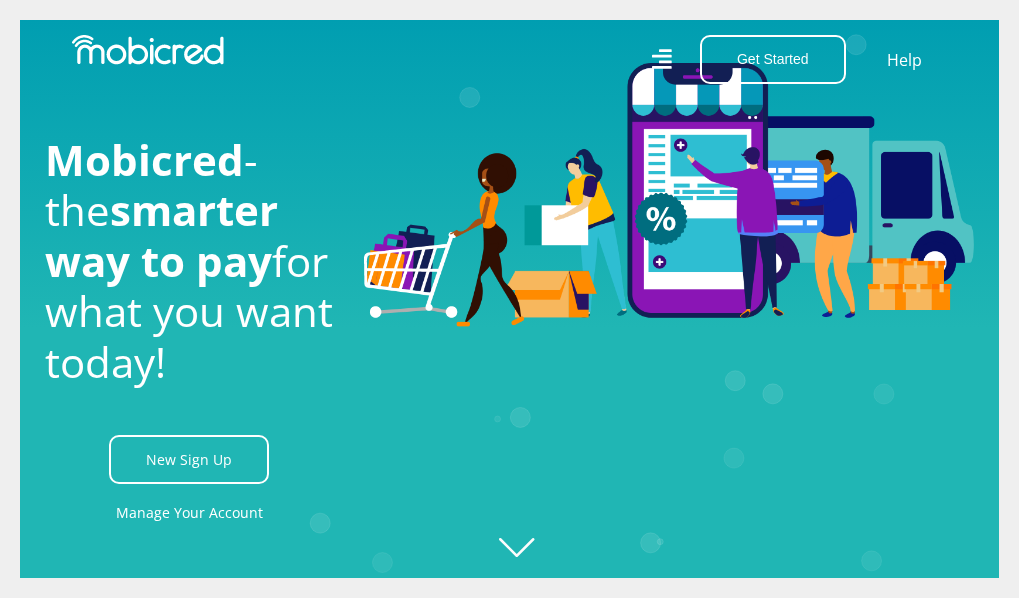click on "Created with Raphaël 2.3.0" 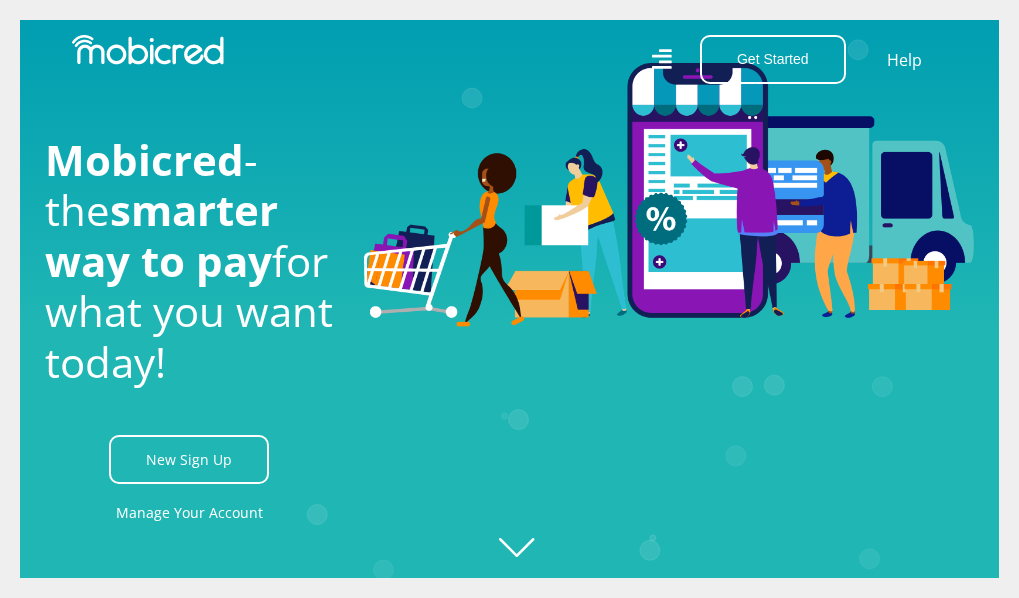 click on "Created with Raphaël 2.3.0" 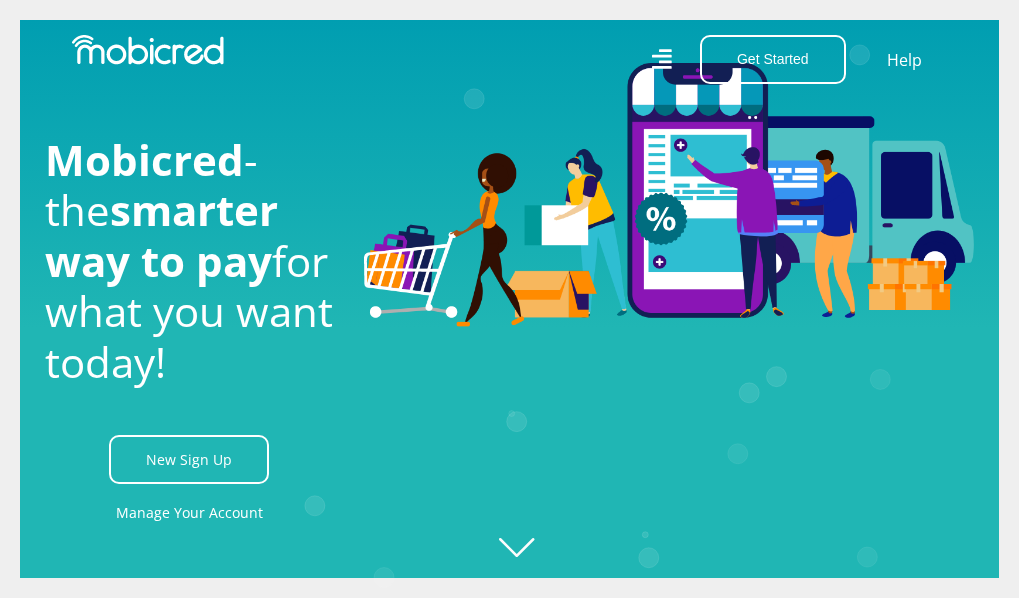 click on "Created with Raphaël 2.3.0" 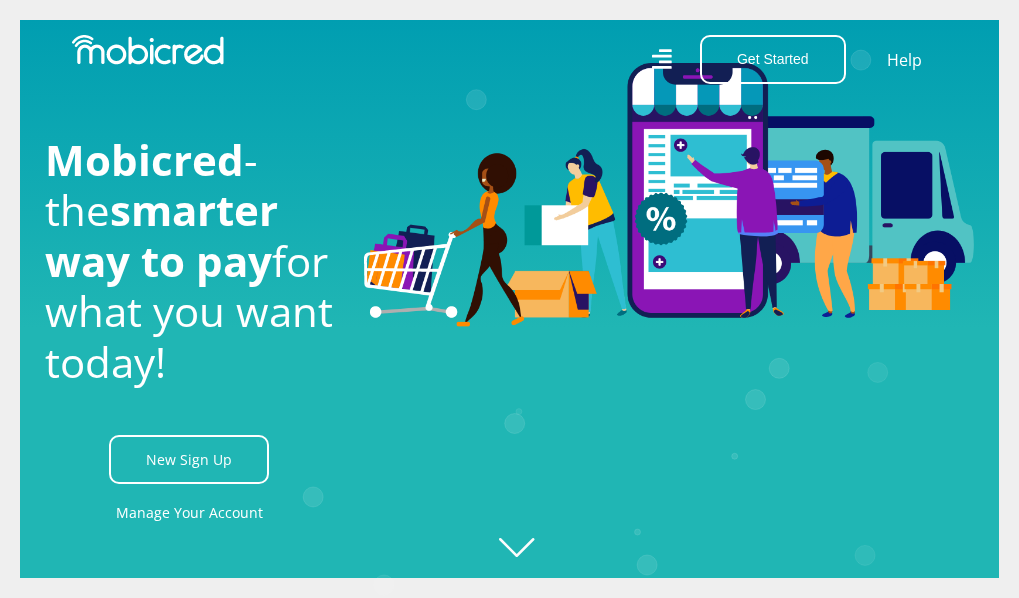 click on "Created with Raphaël 2.3.0" 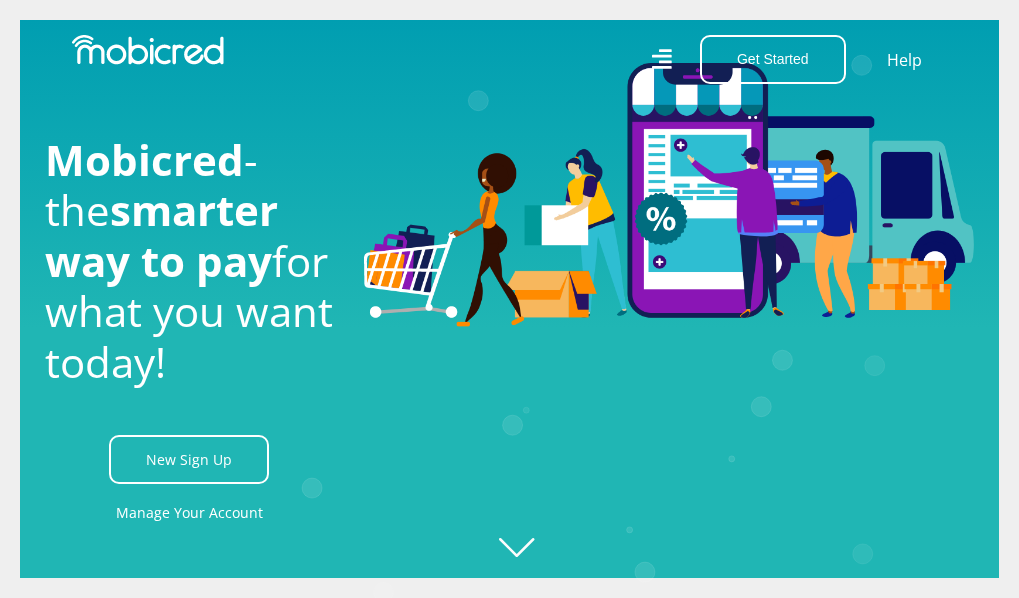 click on "Created with Raphaël 2.3.0" 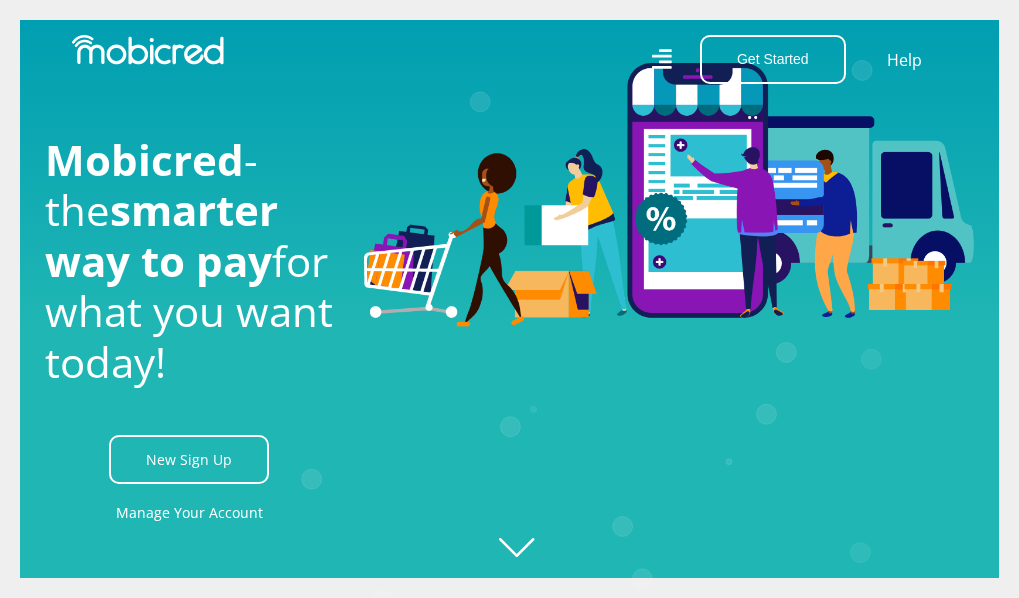 click on "Created with Raphaël 2.3.0" 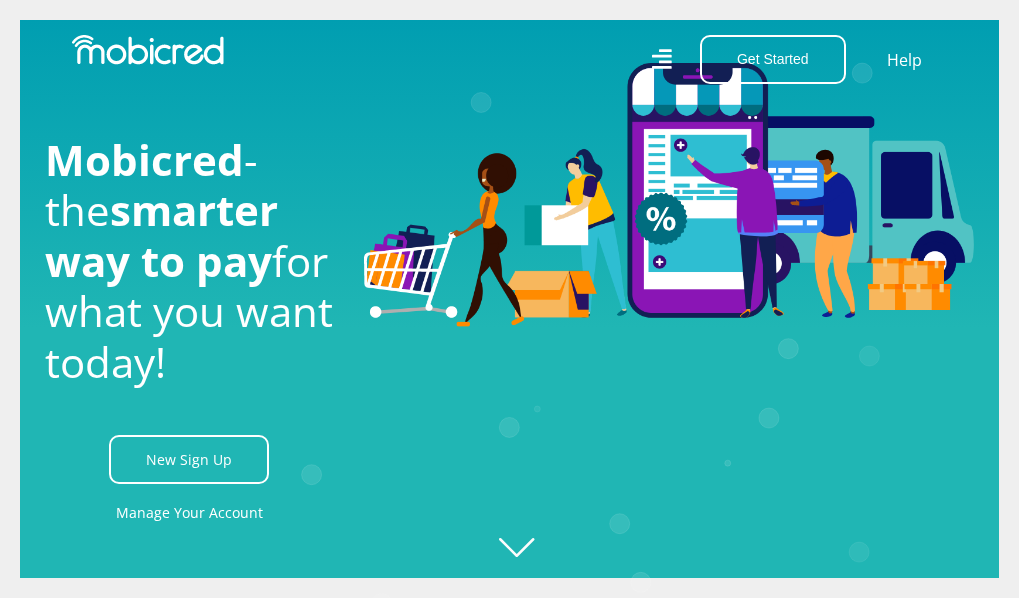 click on "Created with Raphaël 2.3.0" 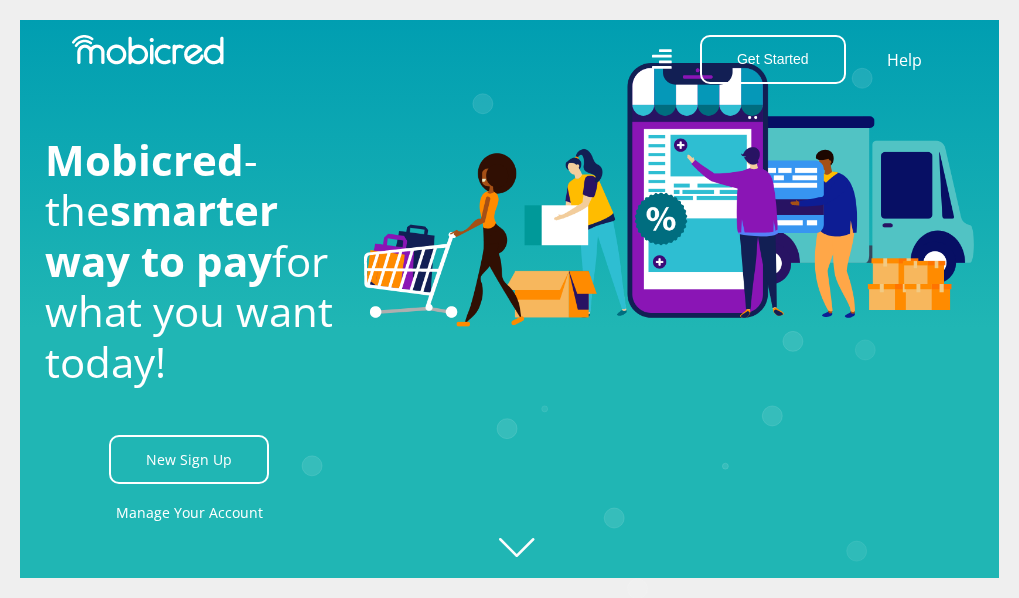 click on "Created with Raphaël 2.3.0" 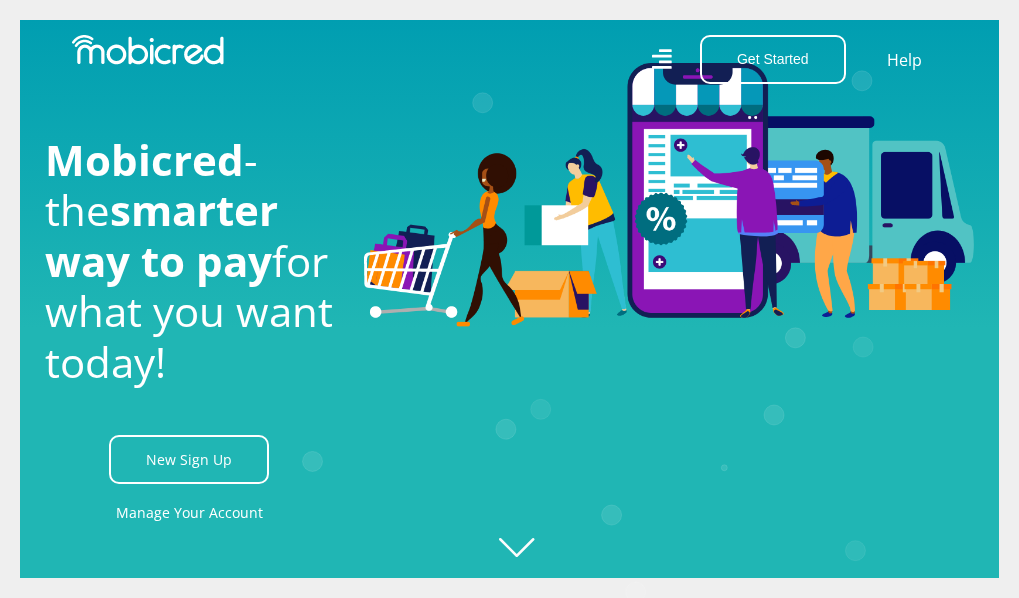 click on "Created with Raphaël 2.3.0" 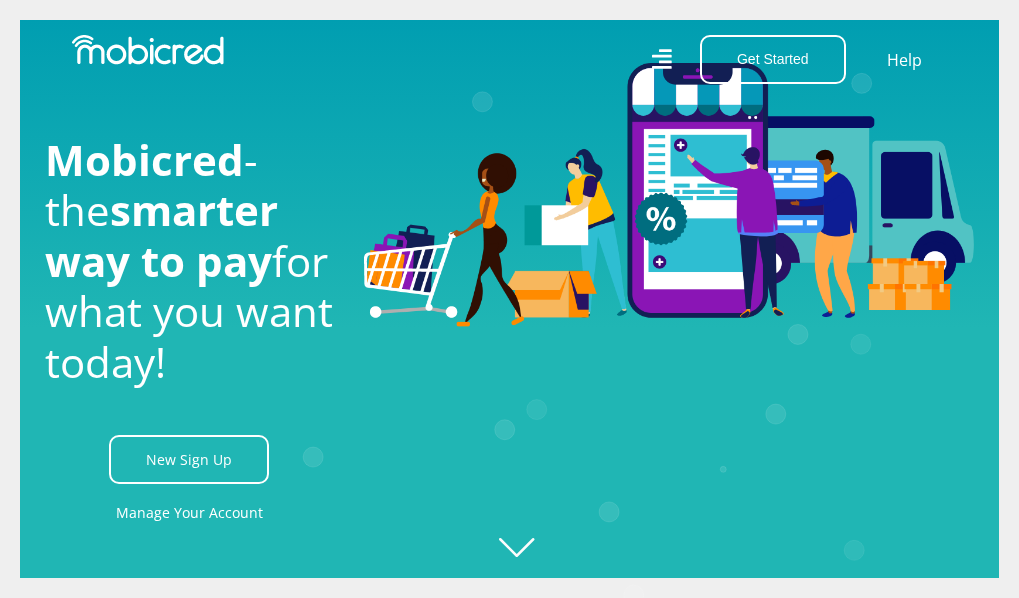 click on "Created with Raphaël 2.3.0" 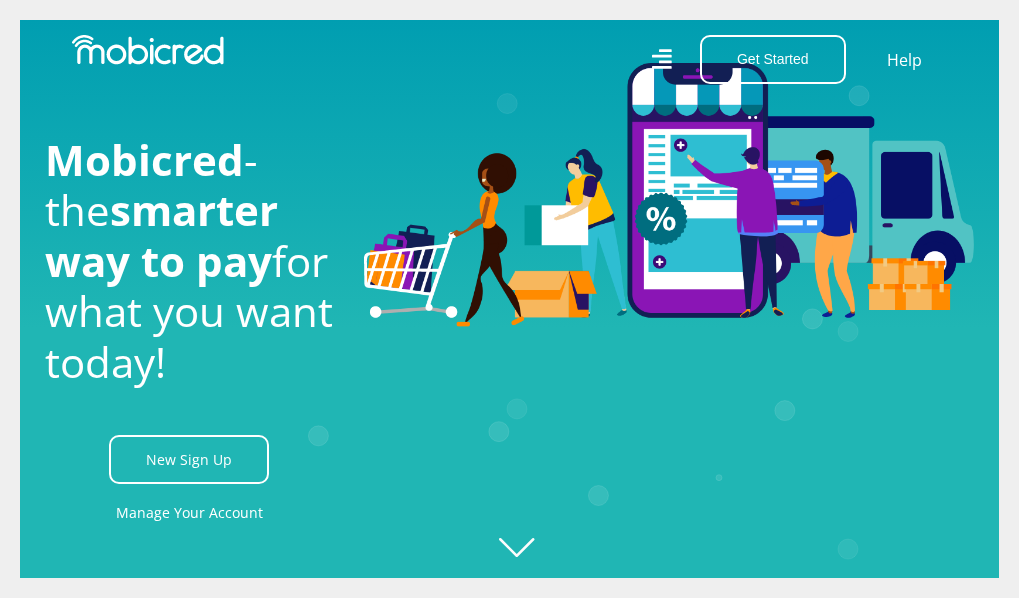 click on "Created with Raphaël 2.3.0" 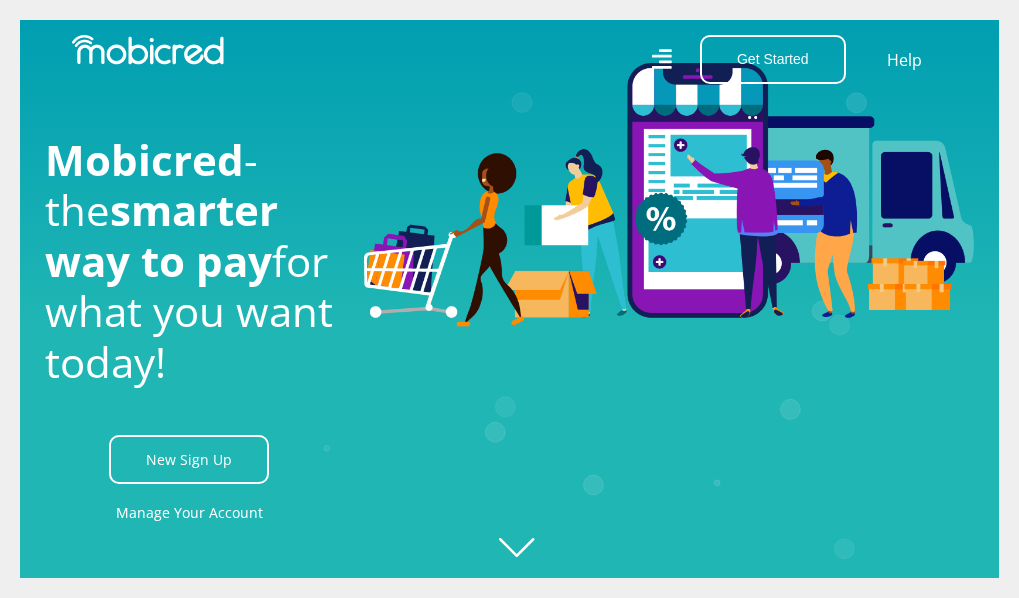 click on "Created with Raphaël 2.3.0" 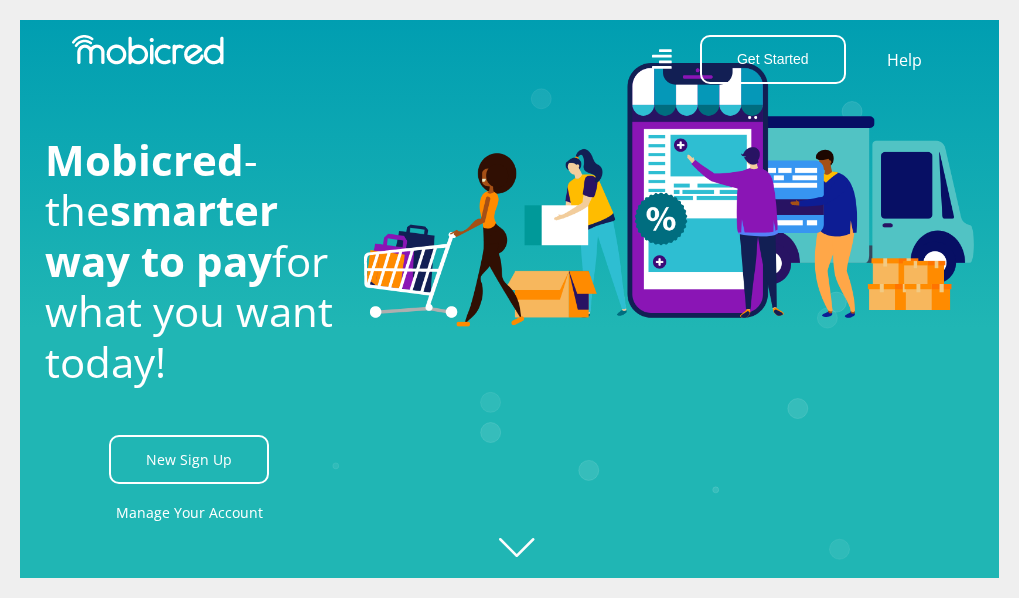 click on "Created with Raphaël 2.3.0" 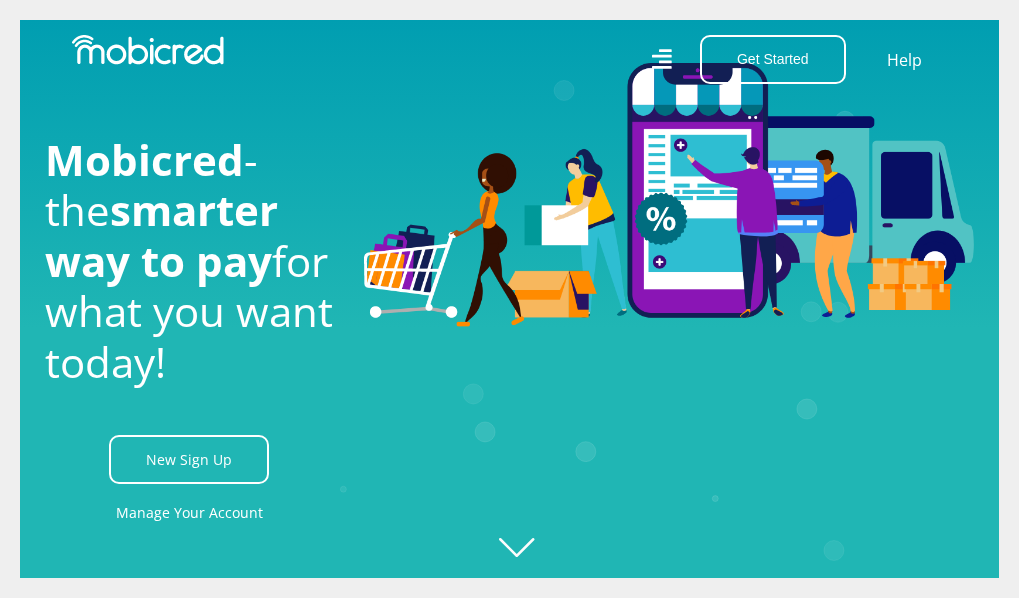 click on "Created with Raphaël 2.3.0" 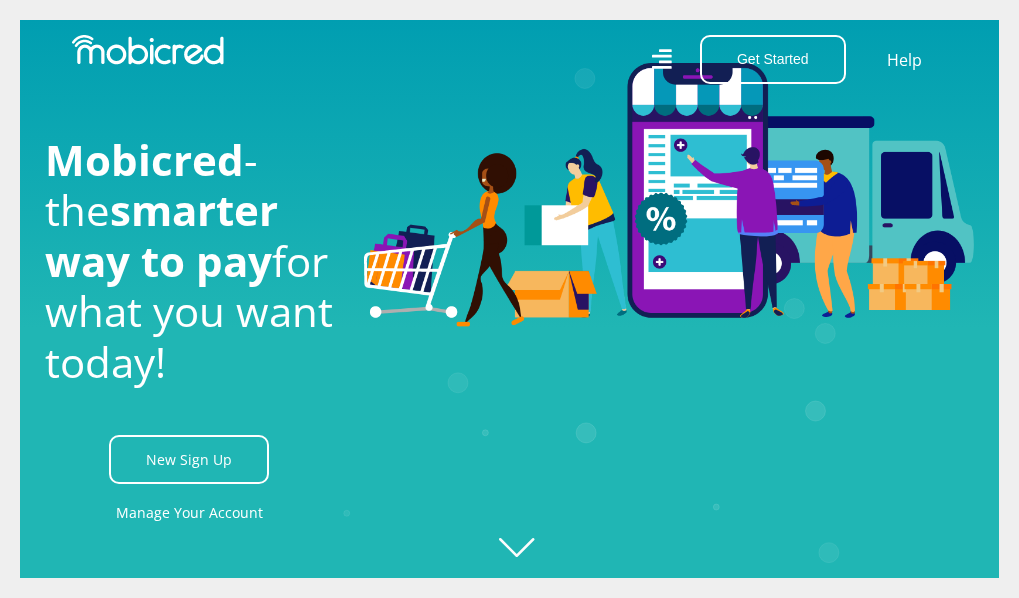 click on "Created with Raphaël 2.3.0" 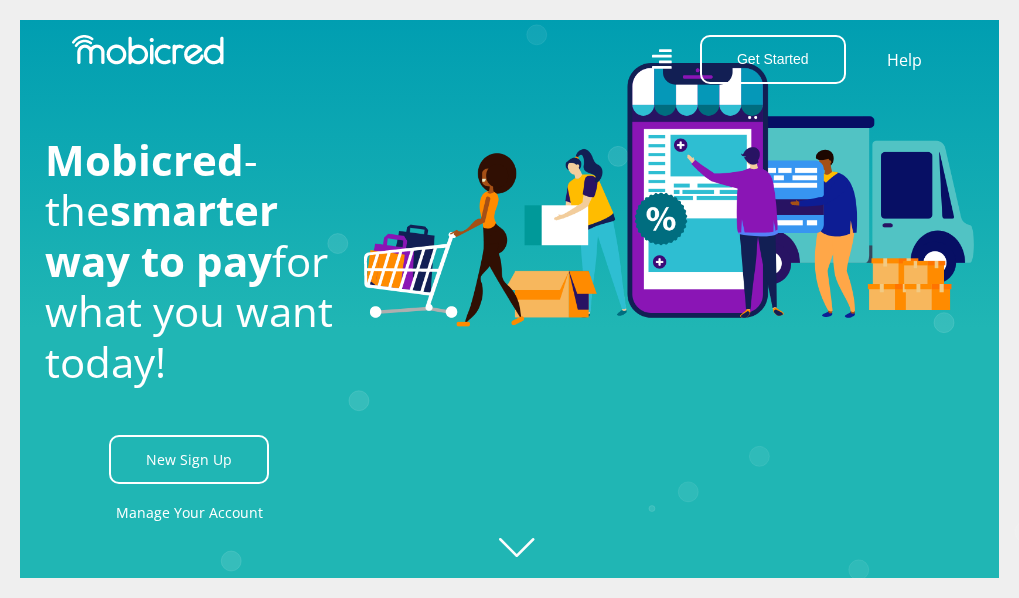 click at bounding box center (283, 59) 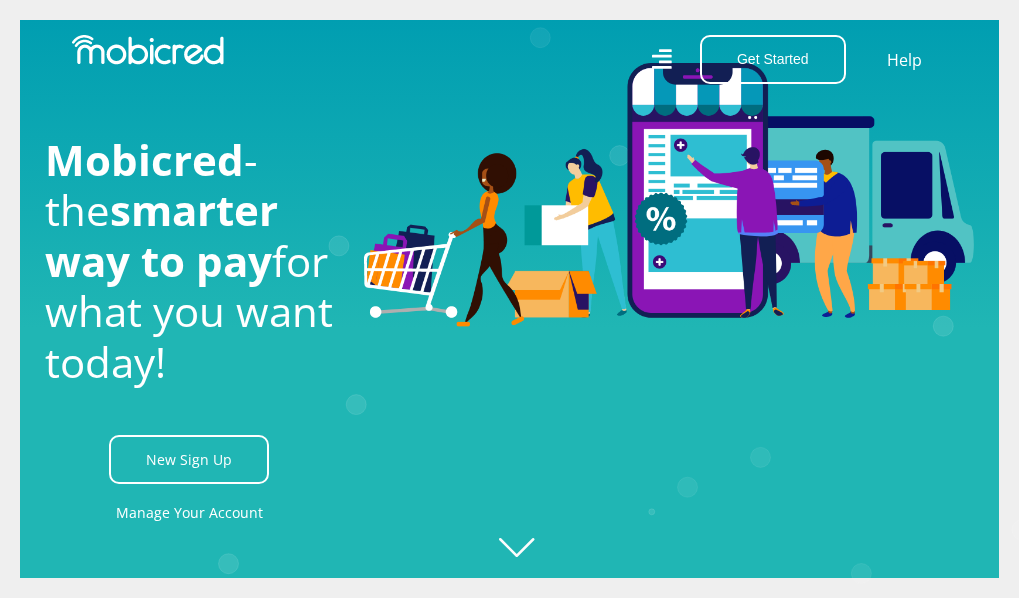 click at bounding box center (283, 59) 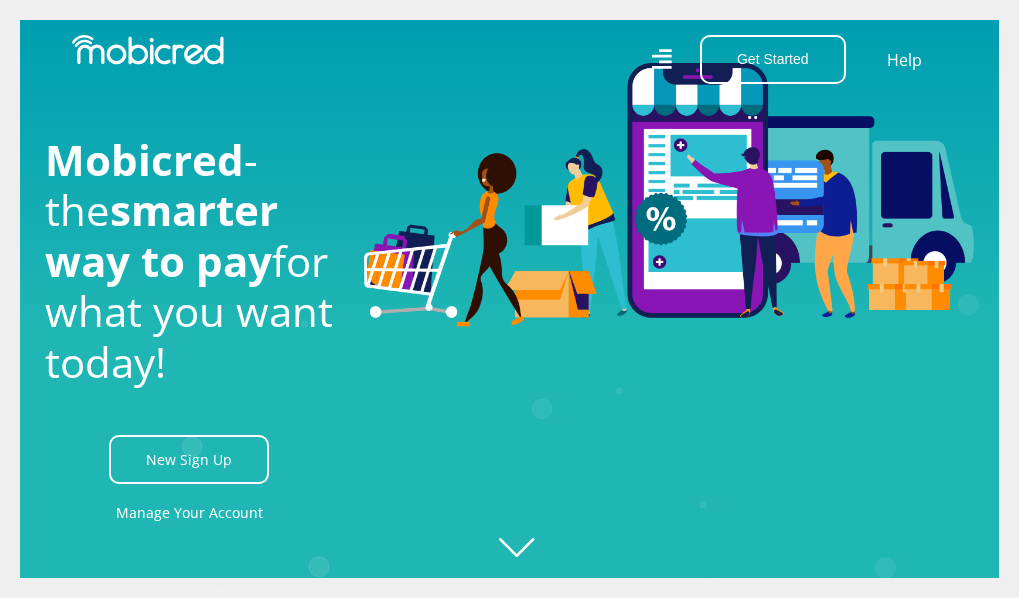 click on "Mobicred  - the  smarter way to pay  for what you want today!
New Sign Up
Manage Your Account" at bounding box center (190, 299) 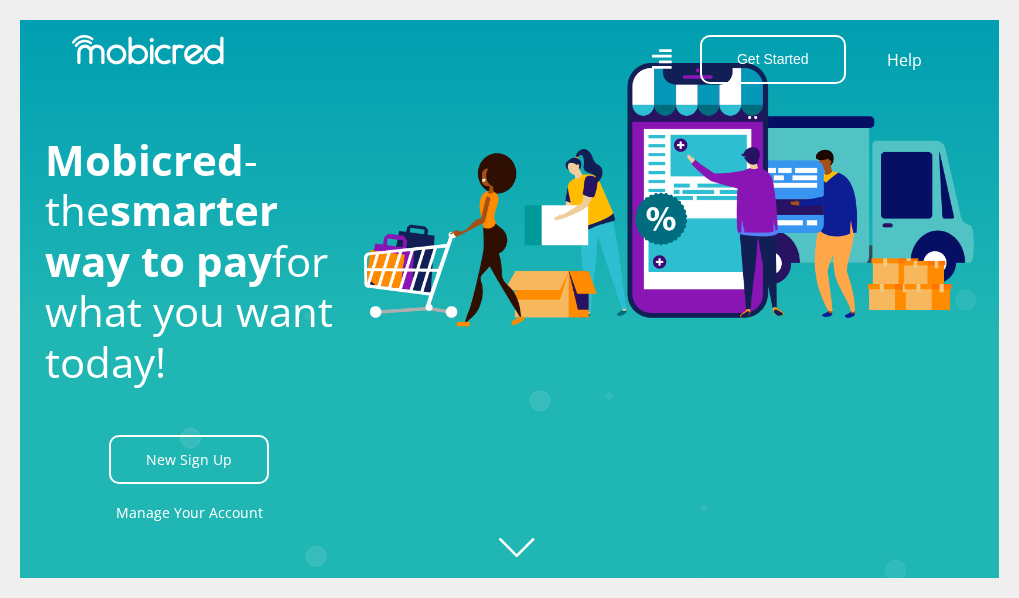 click on "Mobicred  - the  smarter way to pay  for what you want today!
New Sign Up
Manage Your Account" at bounding box center [190, 299] 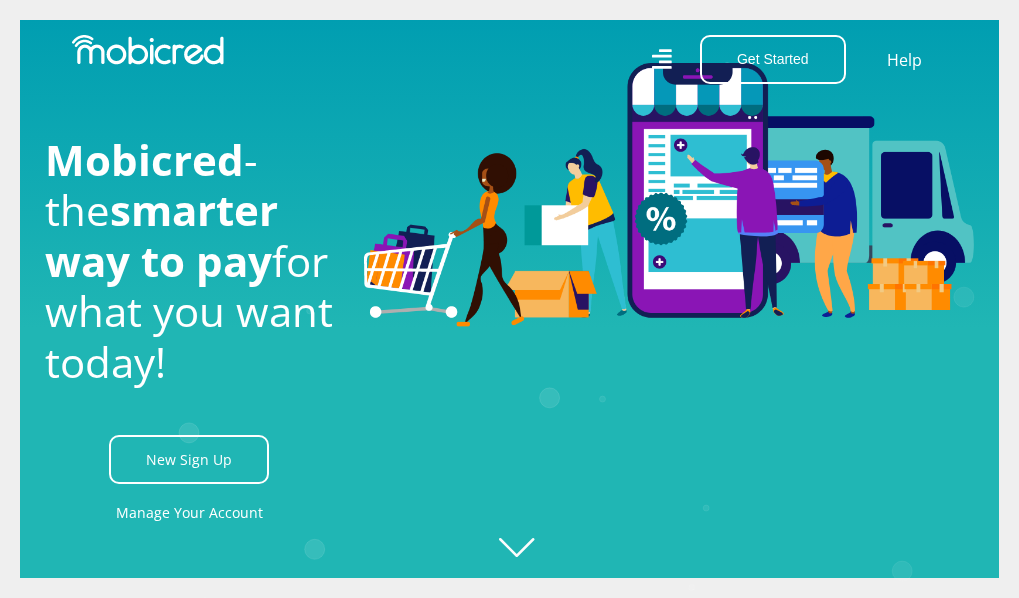 click on "Mobicred  - the  smarter way to pay  for what you want today!
New Sign Up
Manage Your Account" at bounding box center (190, 299) 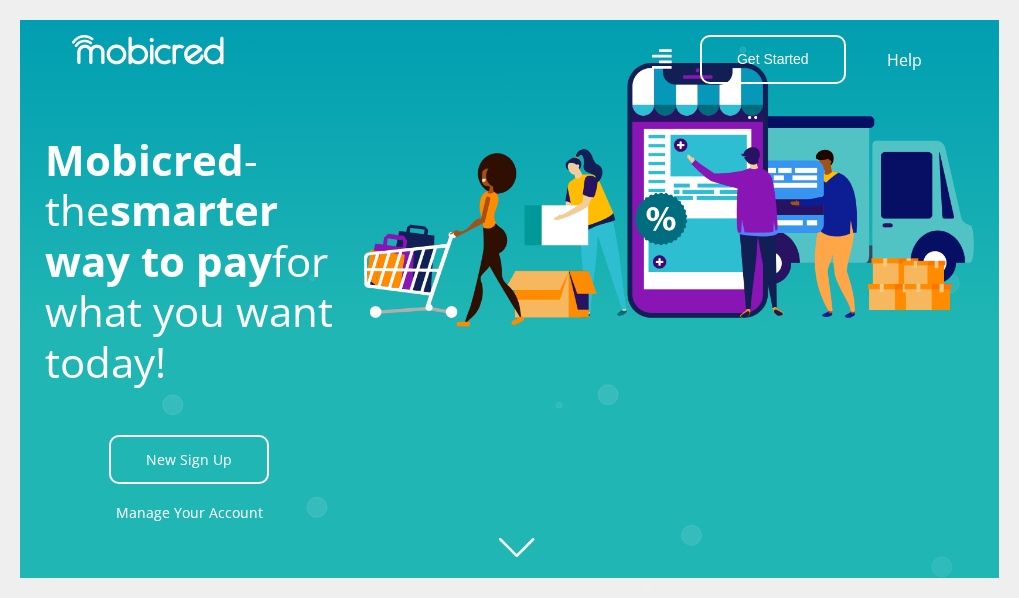 click on "Mobicred  - the  smarter way to pay  for what you want today!
New Sign Up
Manage Your Account" at bounding box center [190, 299] 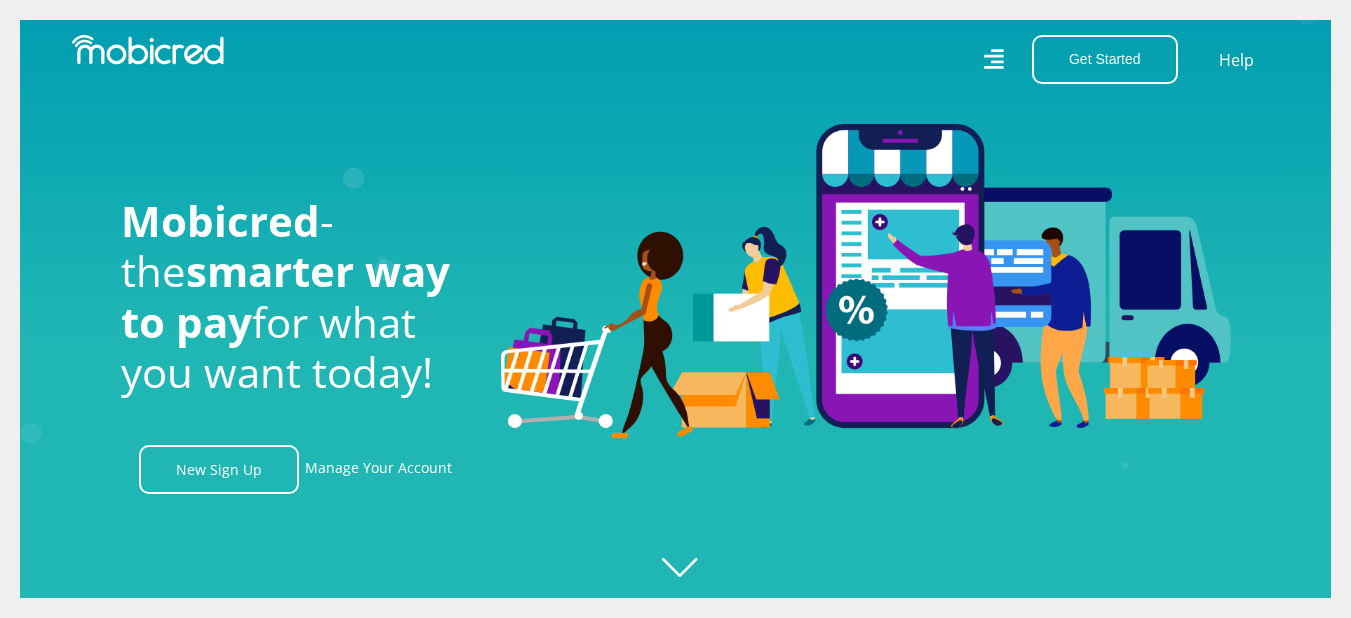 click on "Created with Raphaël 2.3.0" 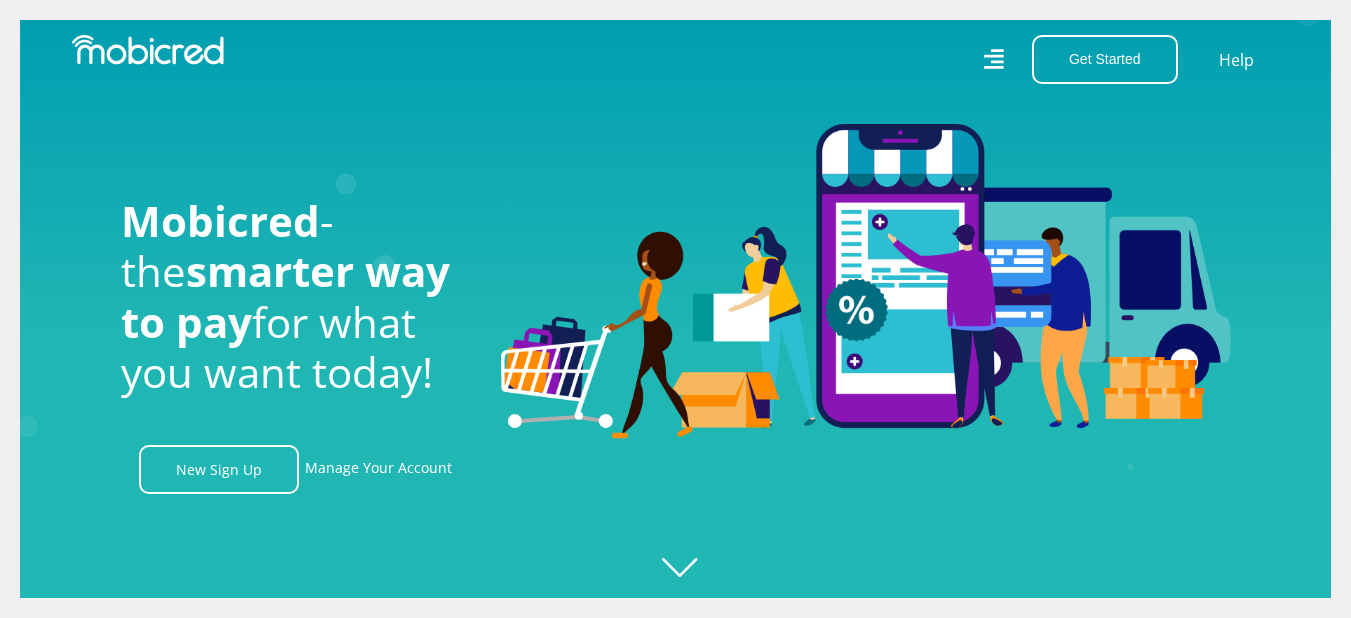 click on "Created with Raphaël 2.3.0" 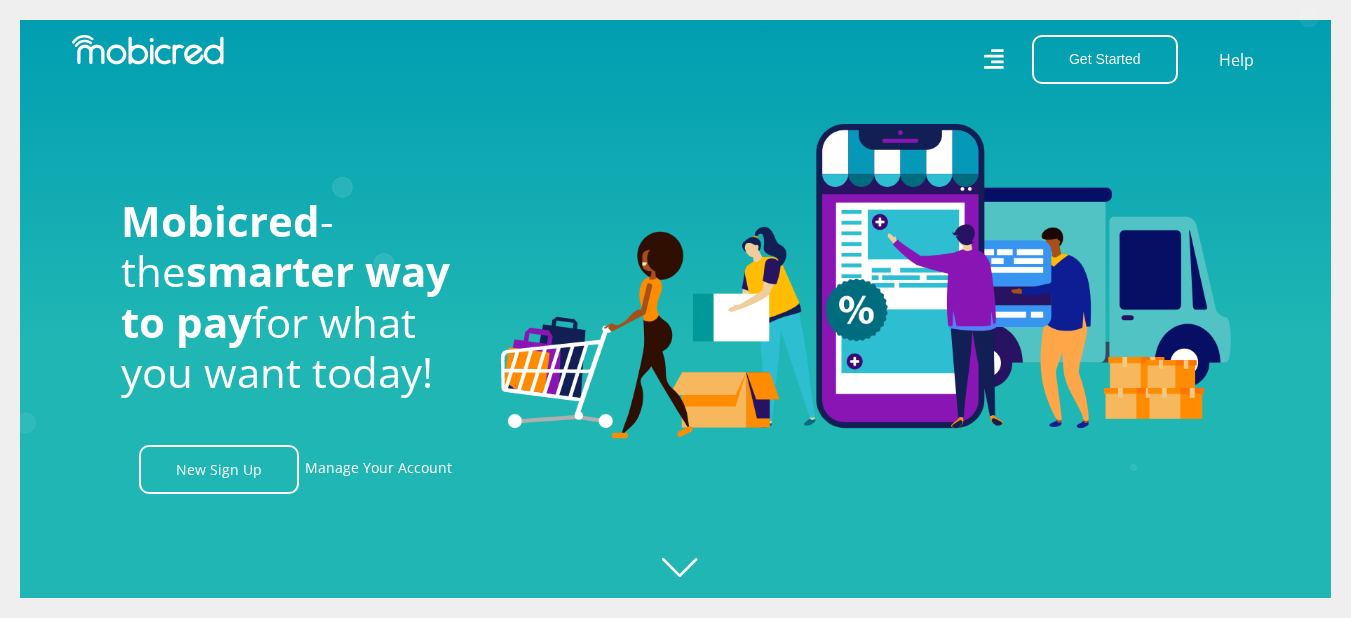 click on "Created with Raphaël 2.3.0" 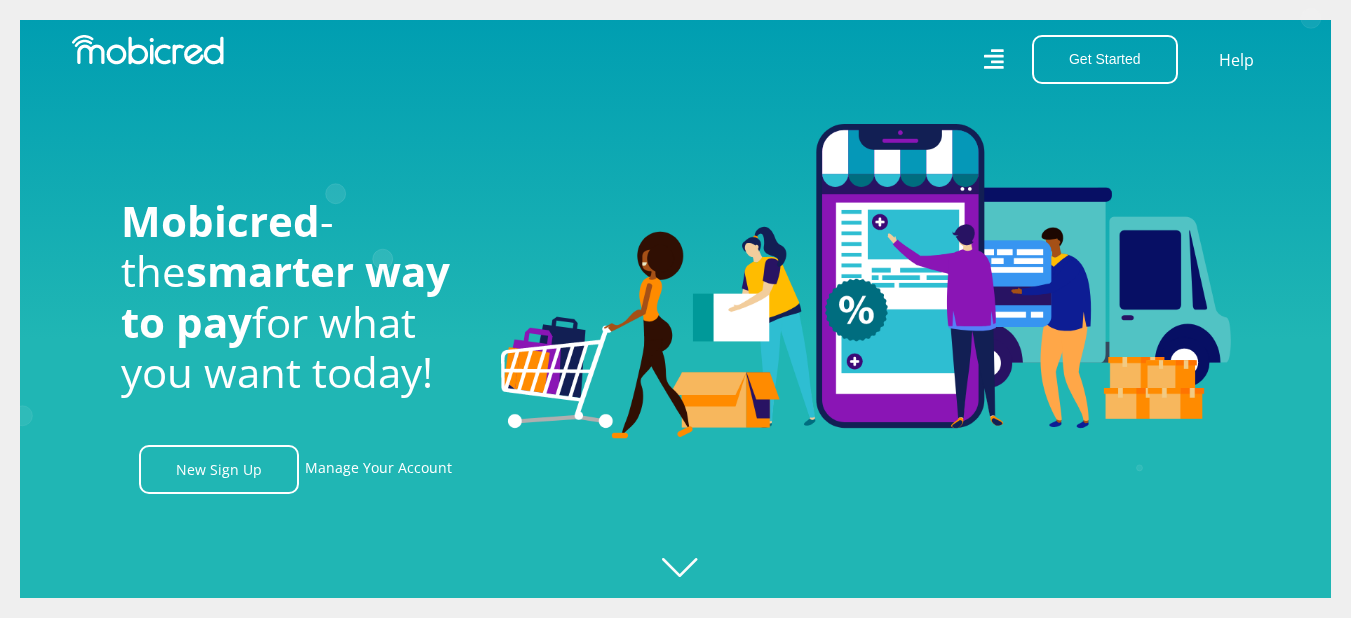 click on "Created with Raphaël 2.3.0" 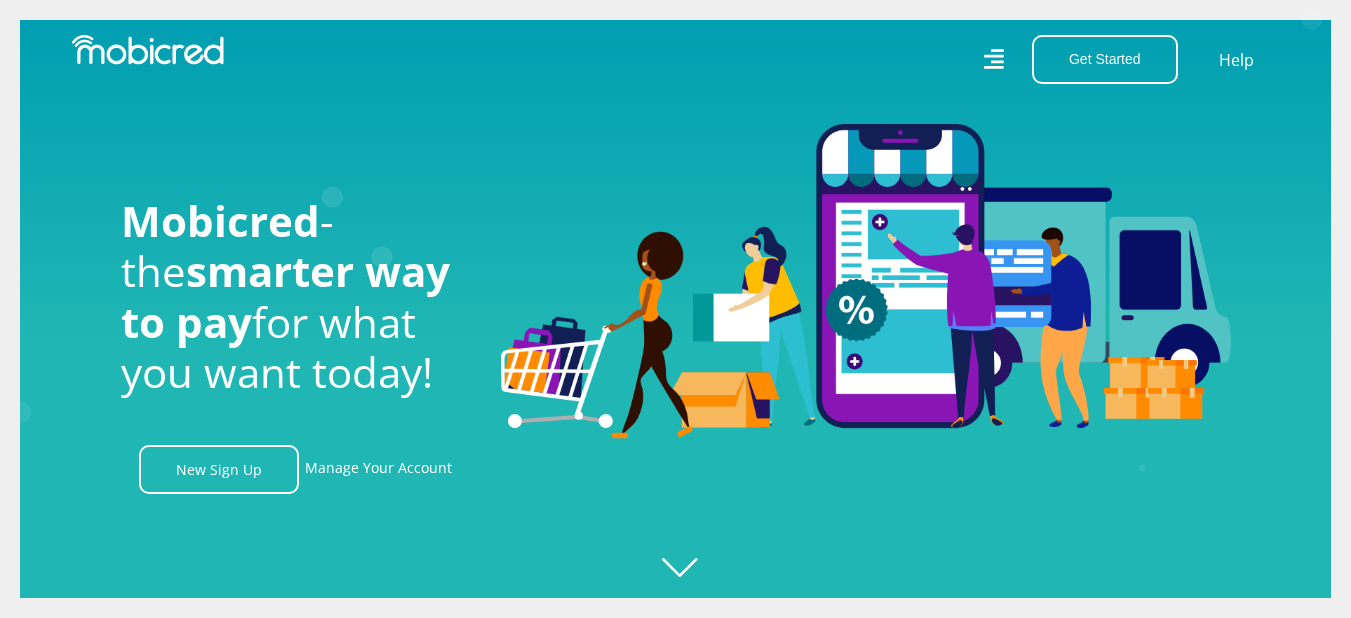 click on "Created with Raphaël 2.3.0" 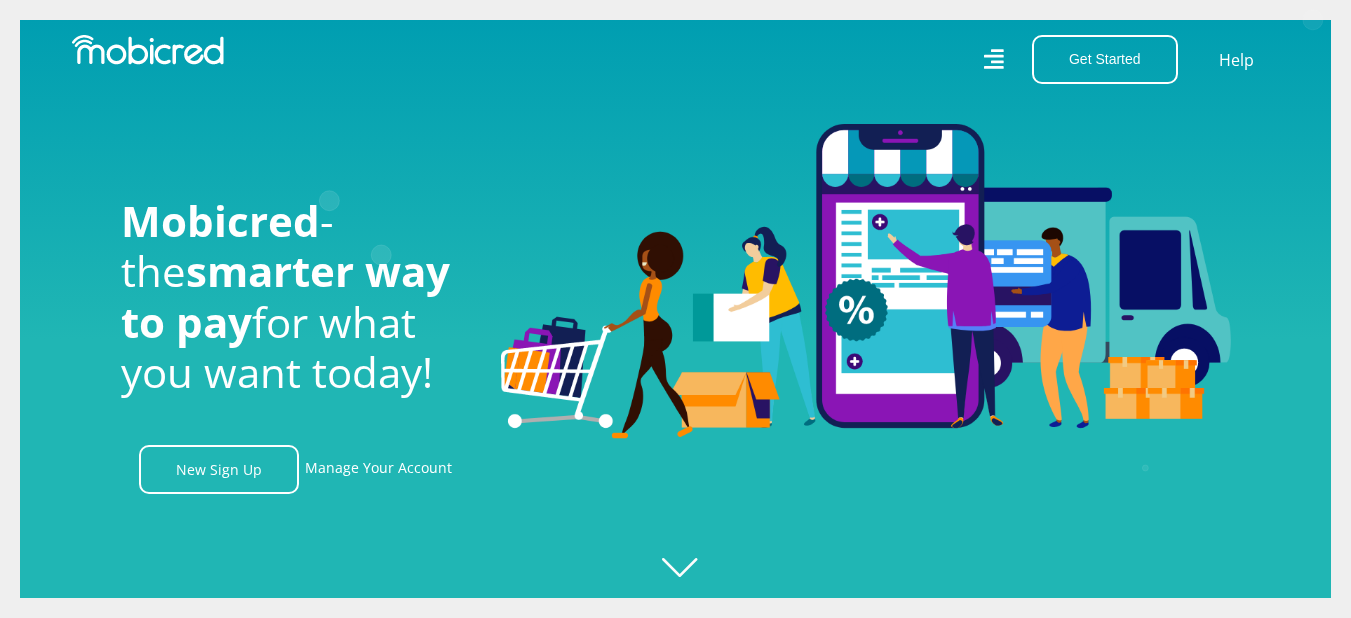 click on "Created with Raphaël 2.3.0" 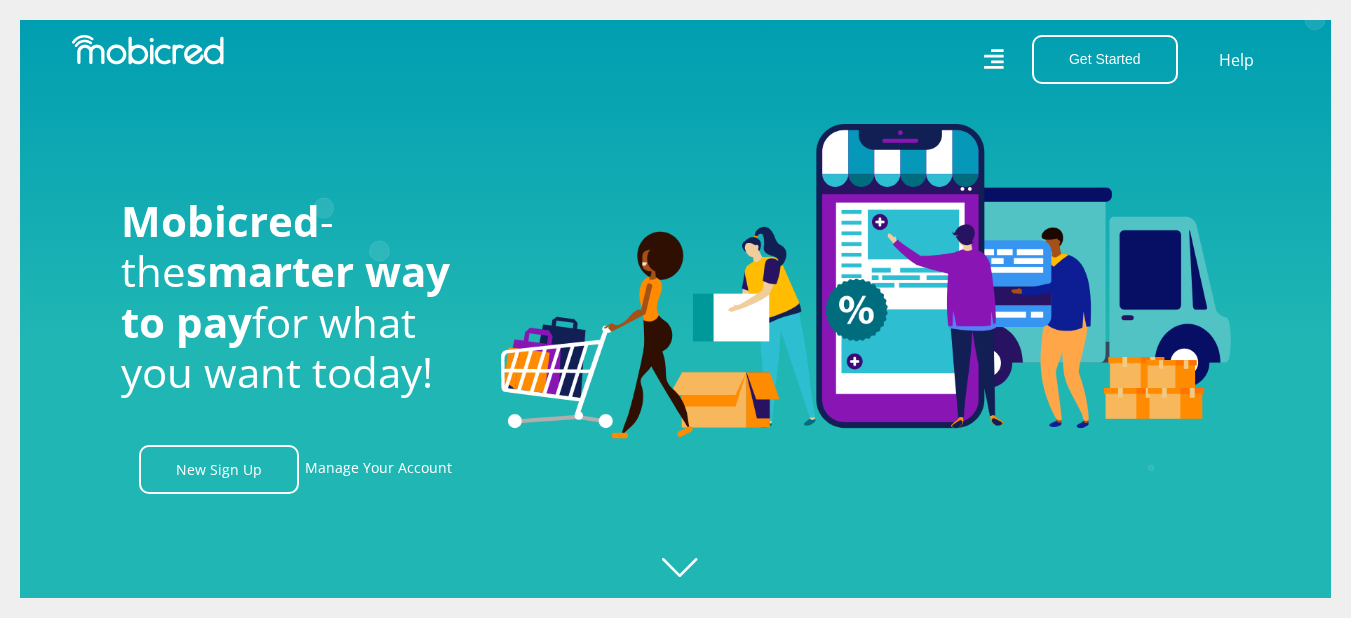 click on "Created with Raphaël 2.3.0" 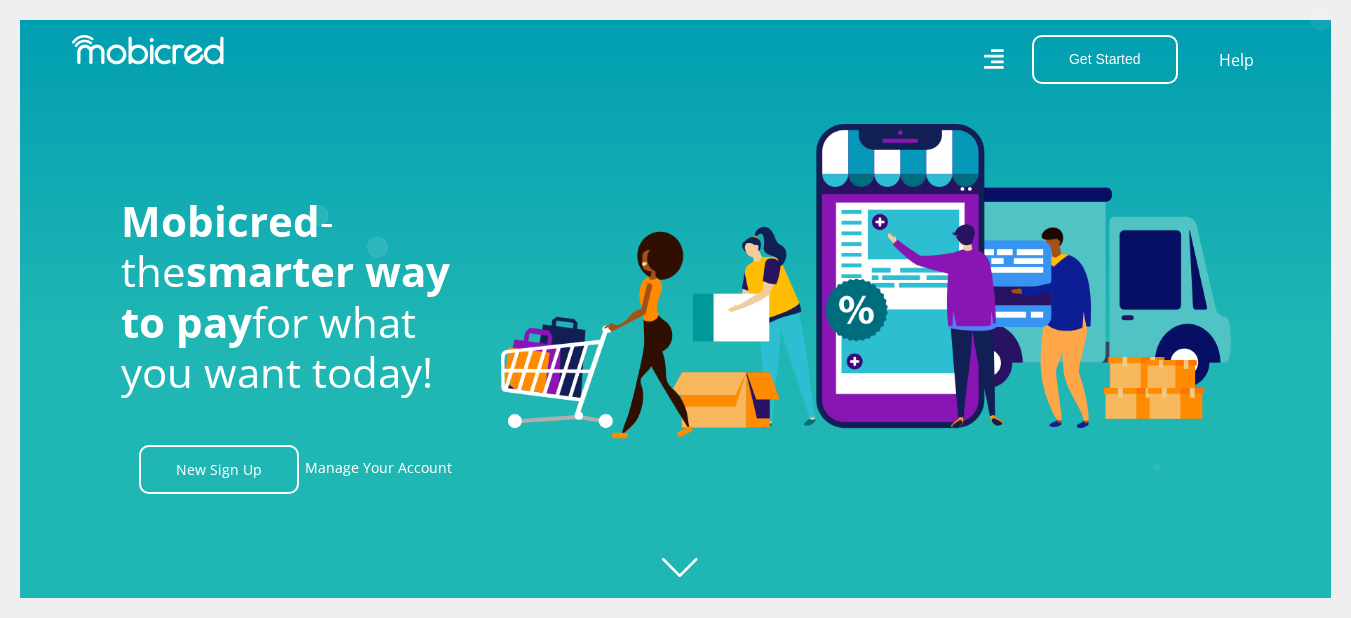 click on "Created with Raphaël 2.3.0" 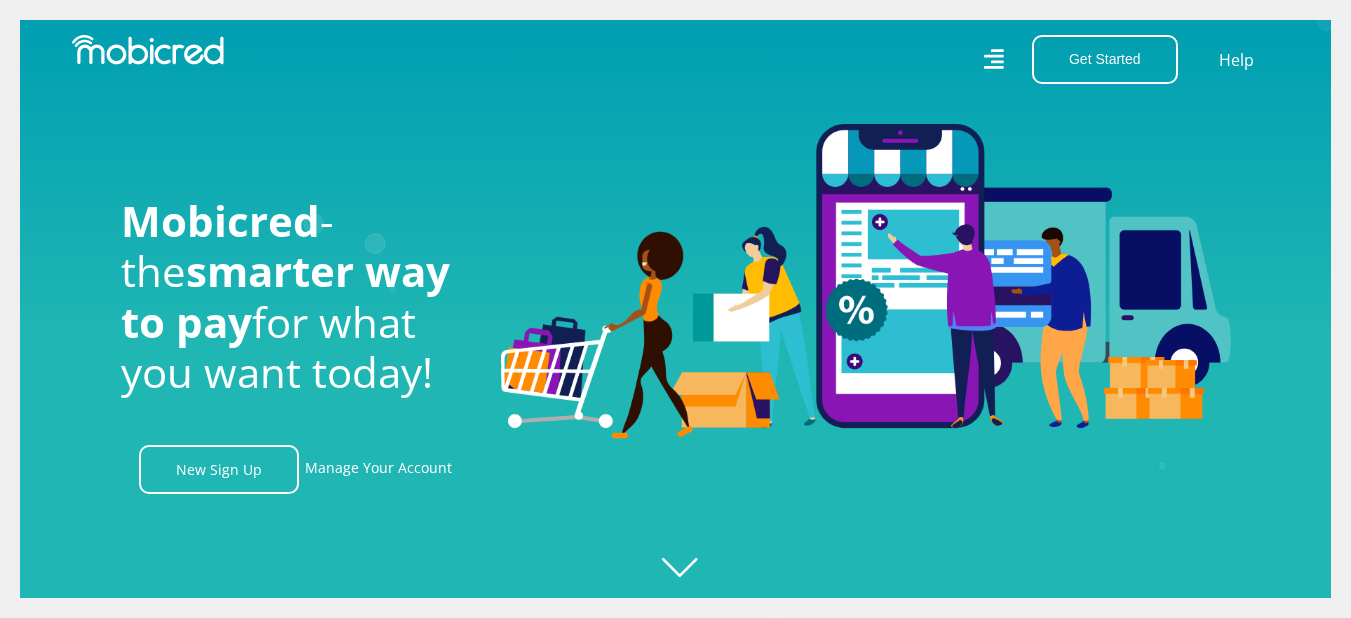 click on "Created with Raphaël 2.3.0" 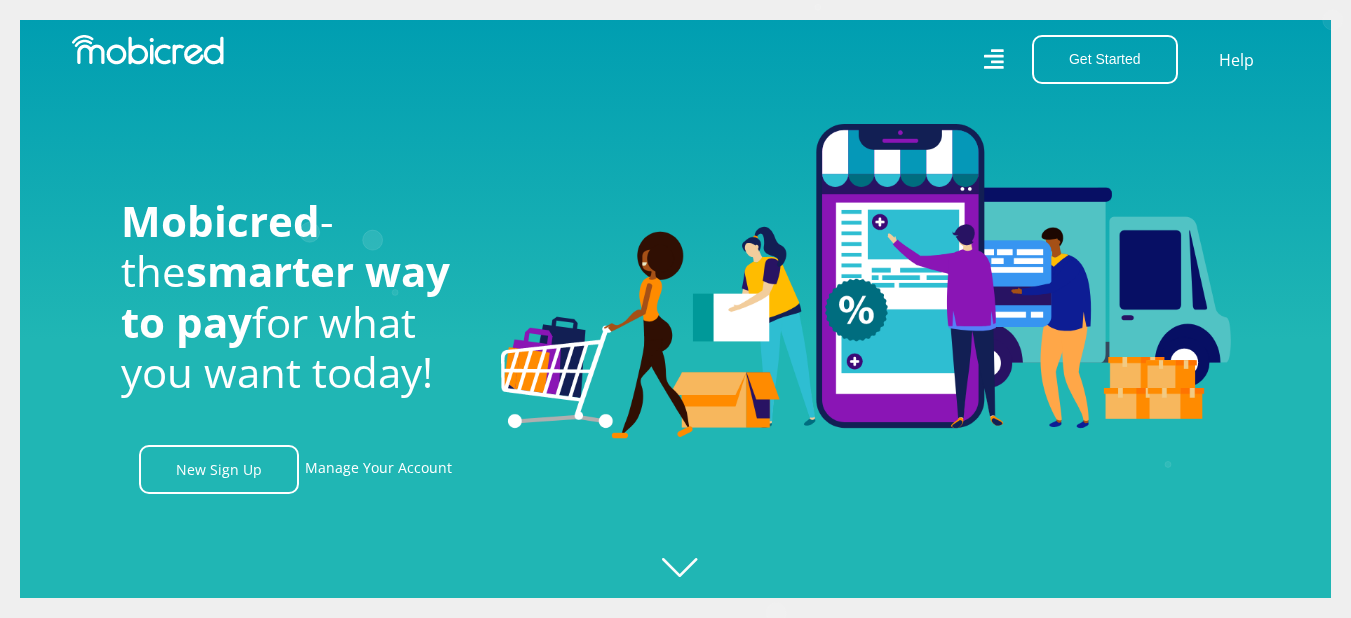 click on "Created with Raphaël 2.3.0" 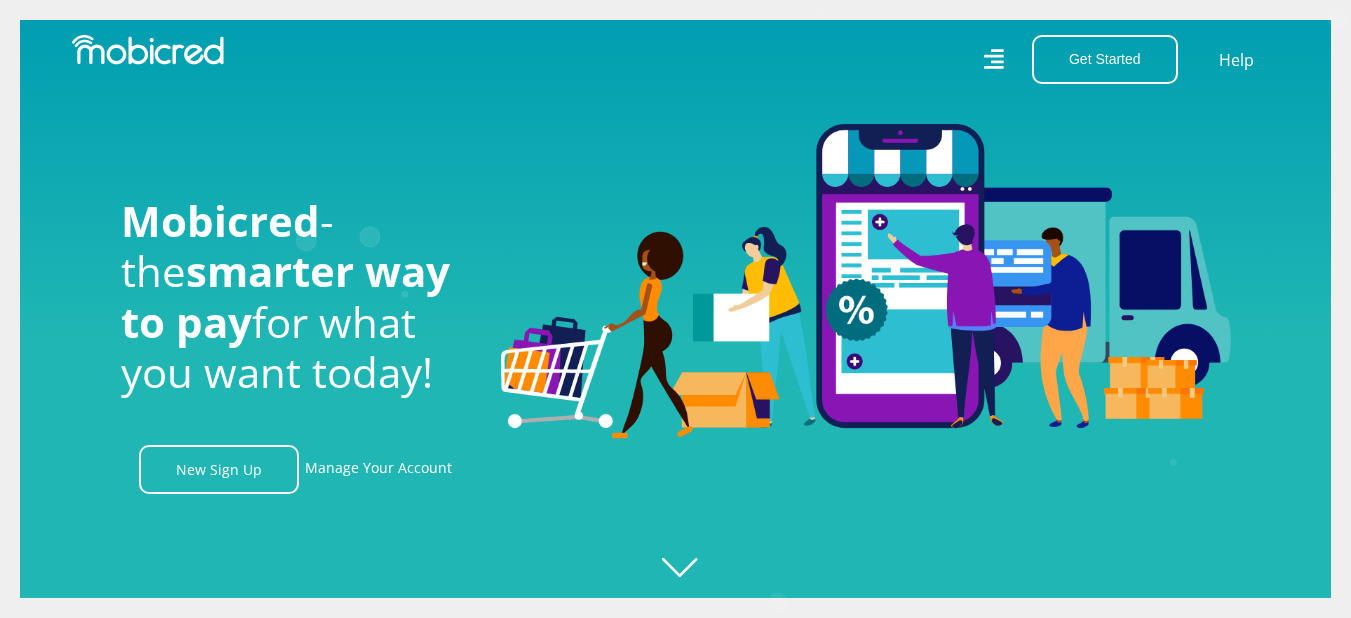 click on "Created with Raphaël 2.3.0" 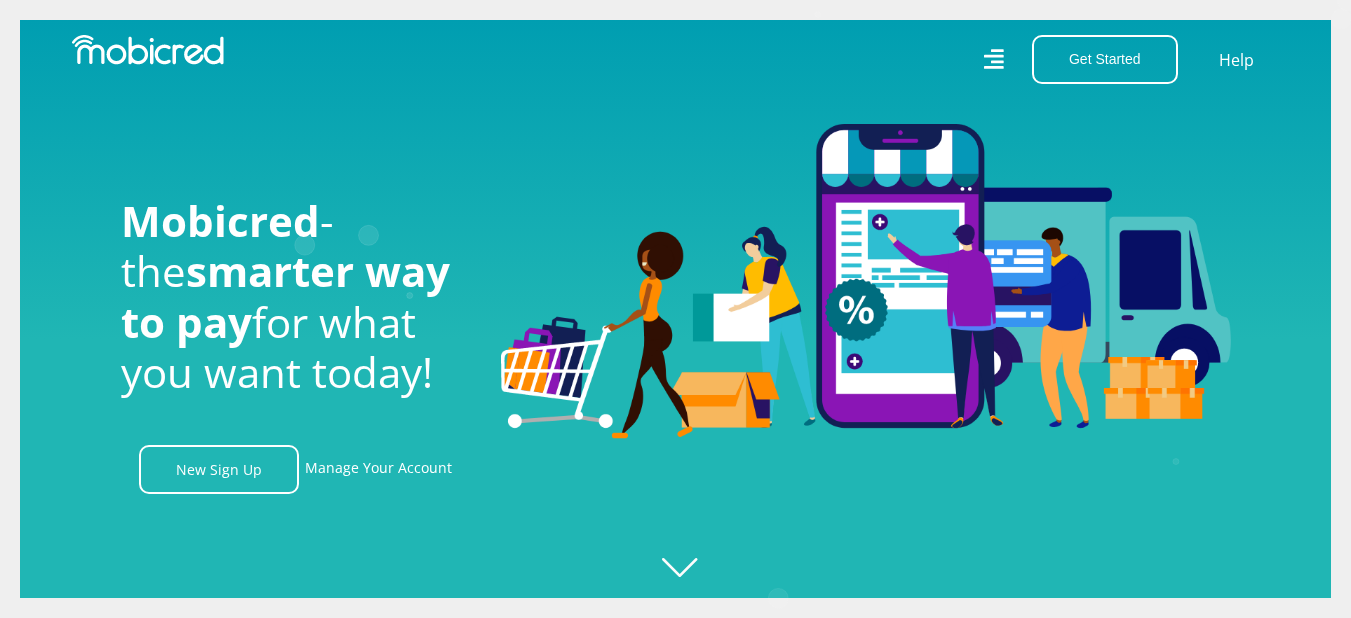click on "Created with Raphaël 2.3.0" 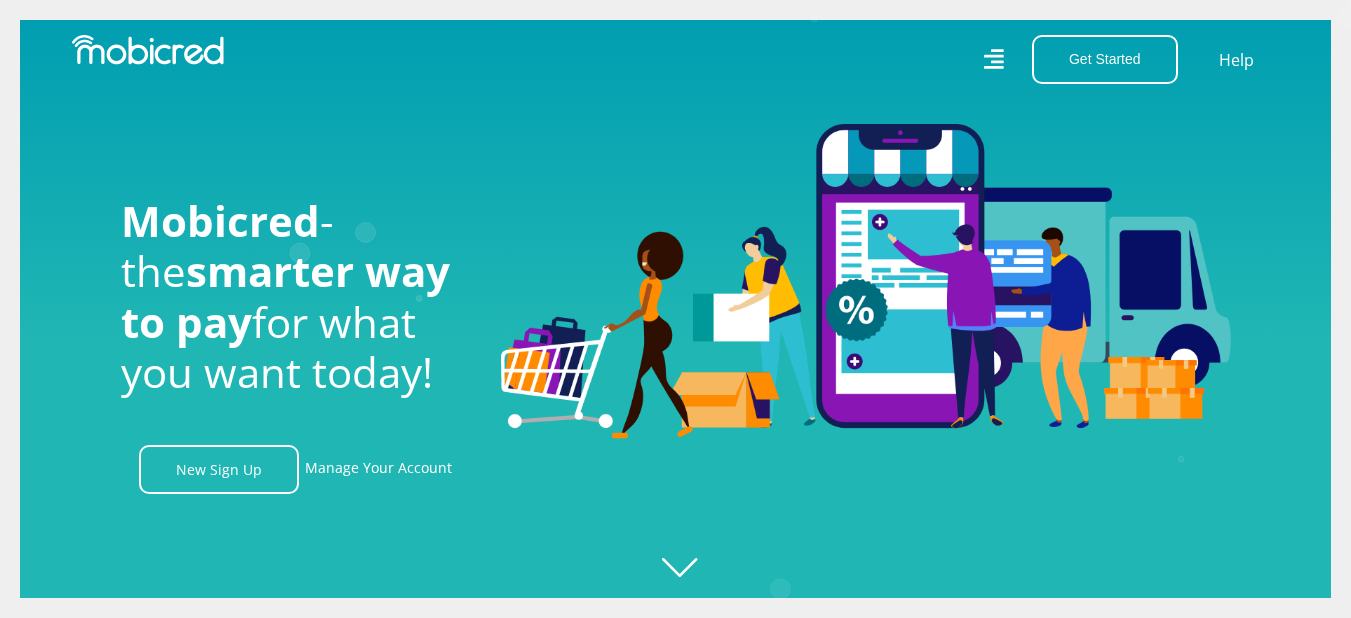 click on "Created with Raphaël 2.3.0" 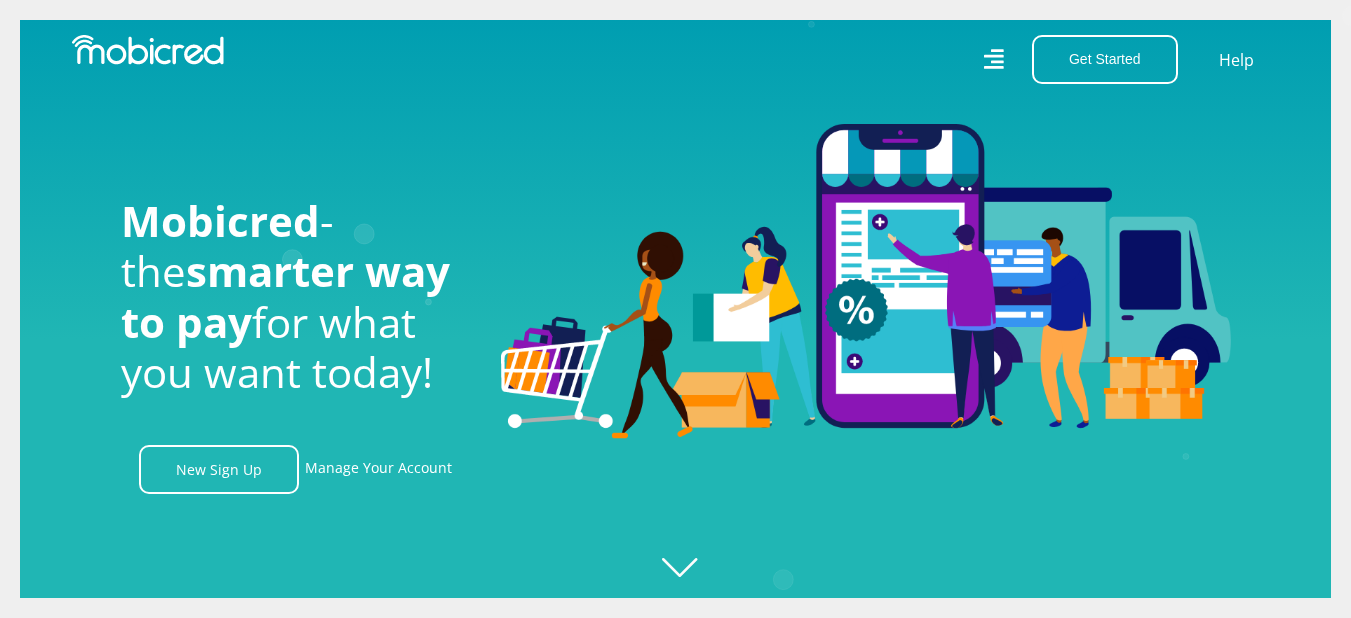 click on "Created with Raphaël 2.3.0" 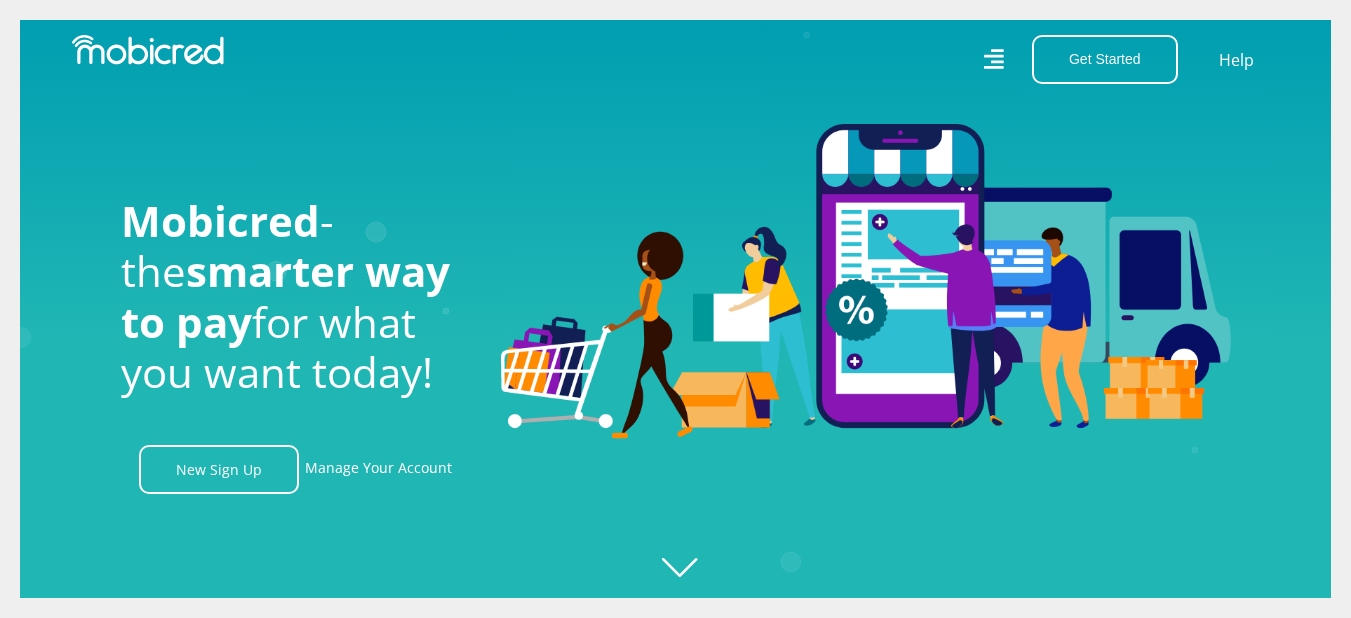 click on "Created with Raphaël 2.3.0" 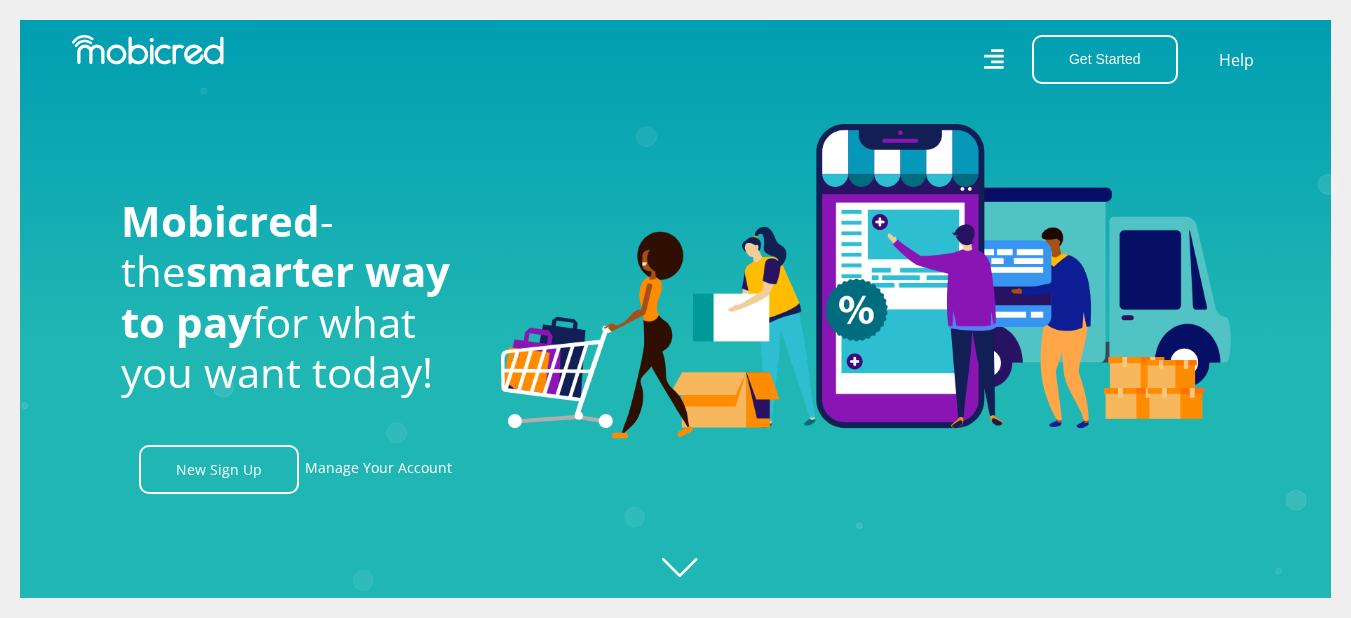 click on "Created with Raphaël 2.3.0" 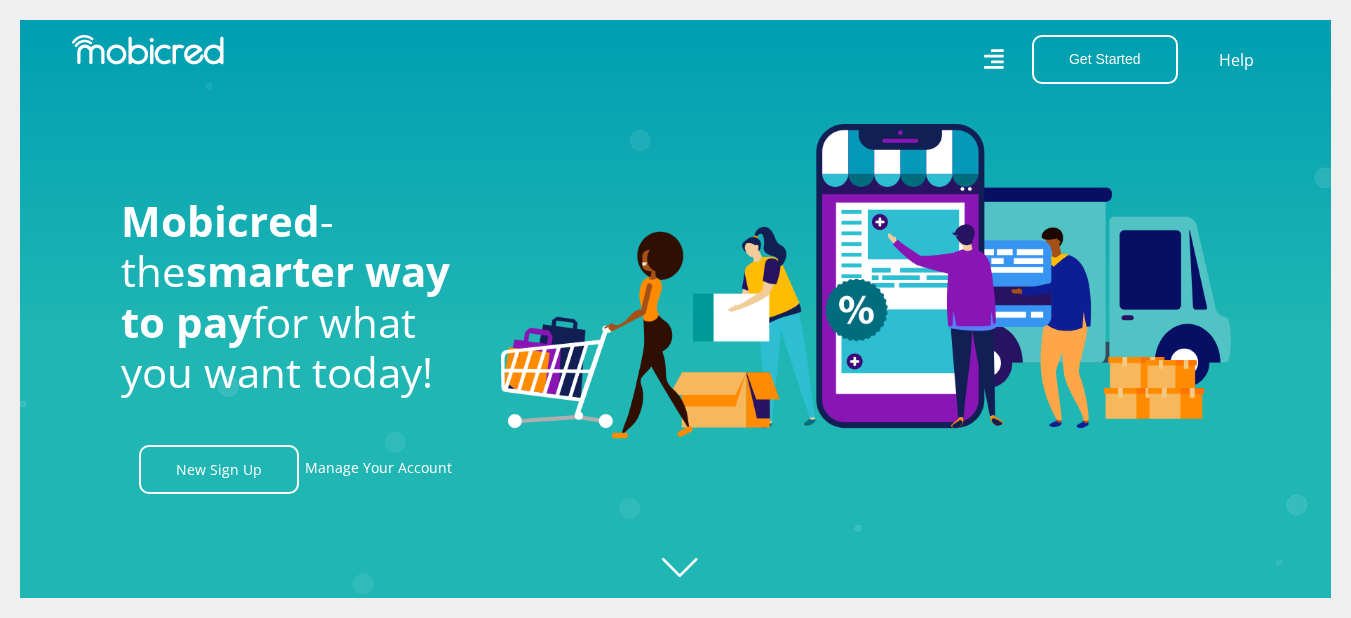 click on "Created with Raphaël 2.3.0" 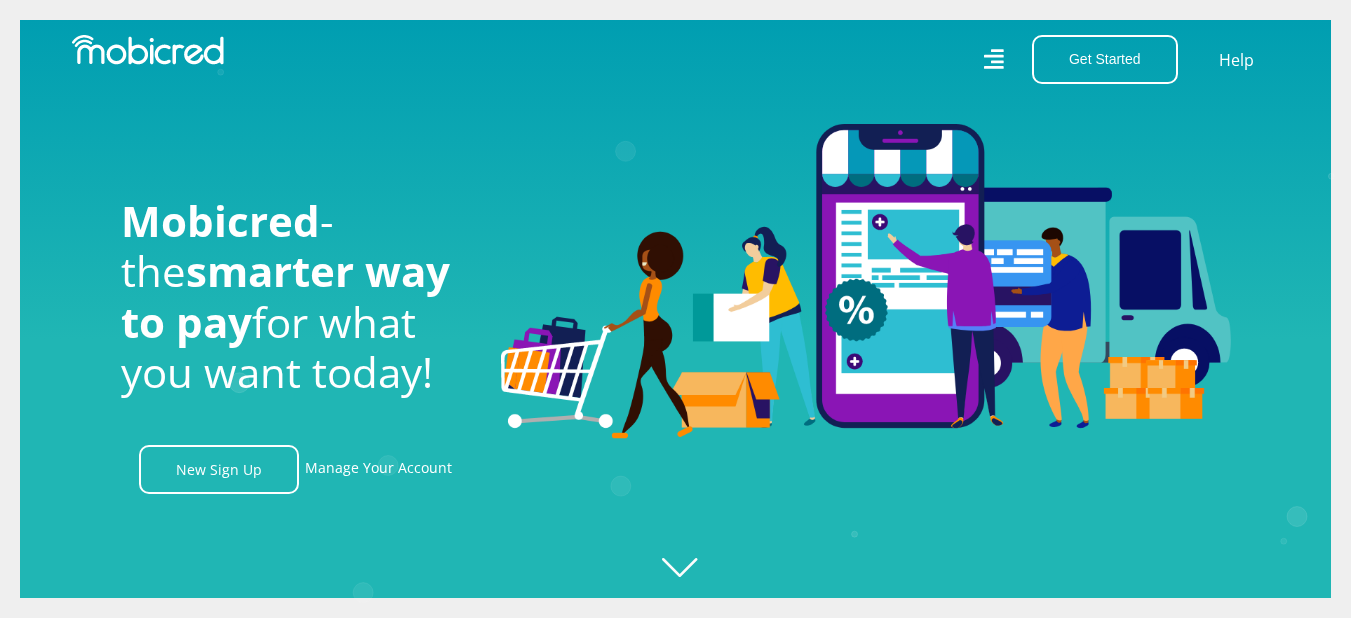 click on "Created with Raphaël 2.3.0" 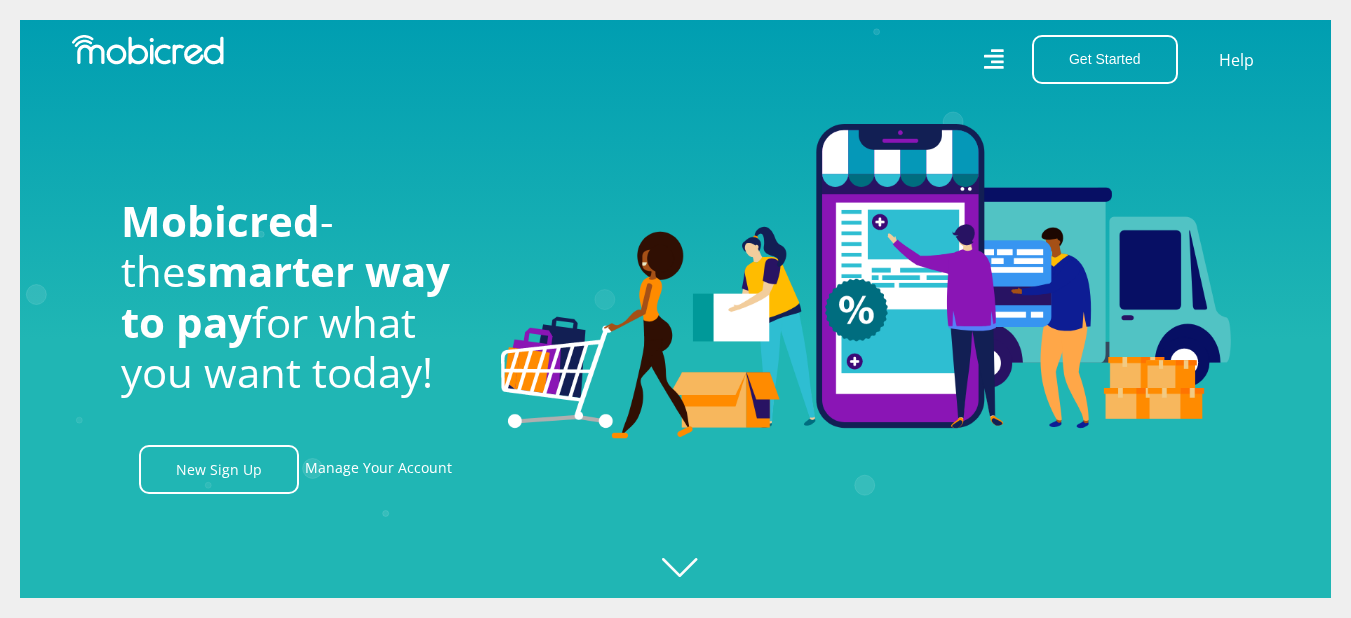 click on "Created with Raphaël 2.3.0" 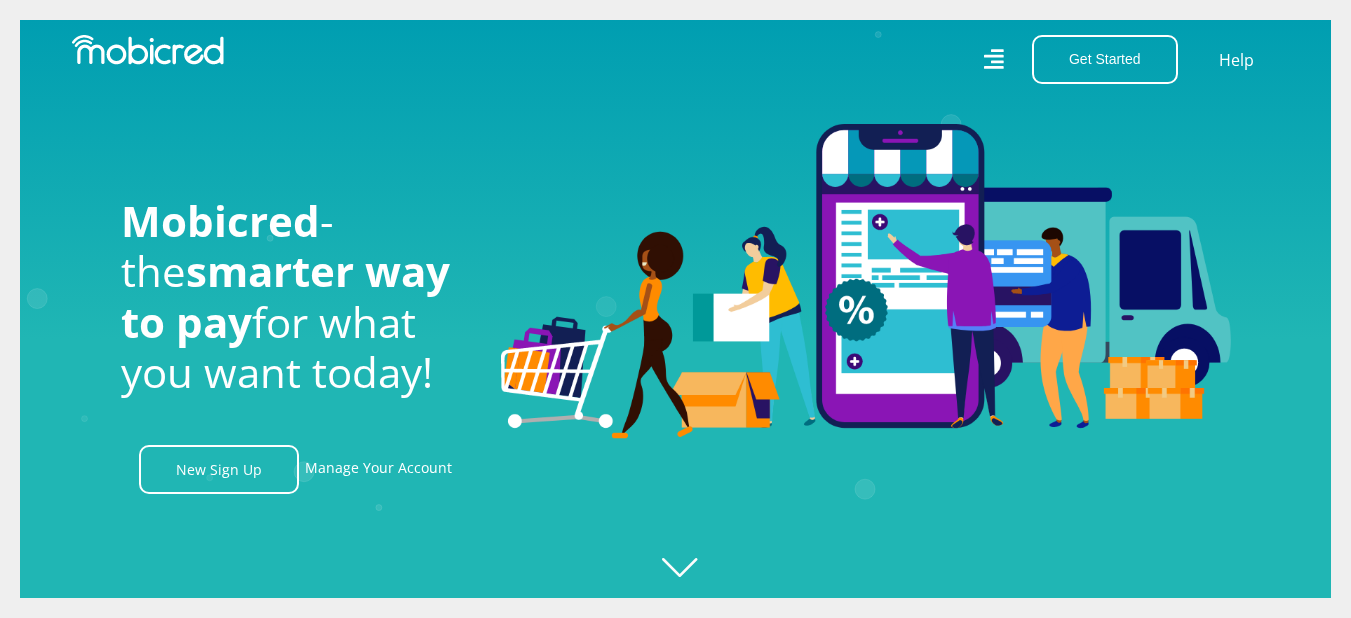 click on "Created with Raphaël 2.3.0" 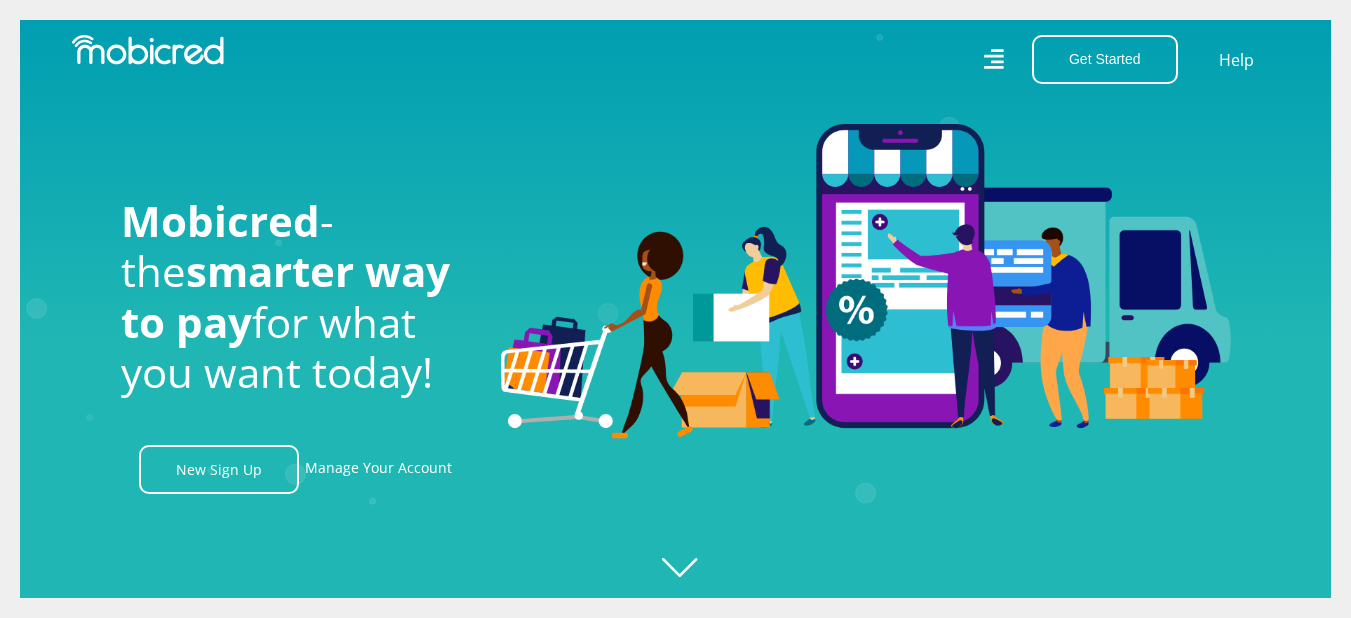 click on "Created with Raphaël 2.3.0" 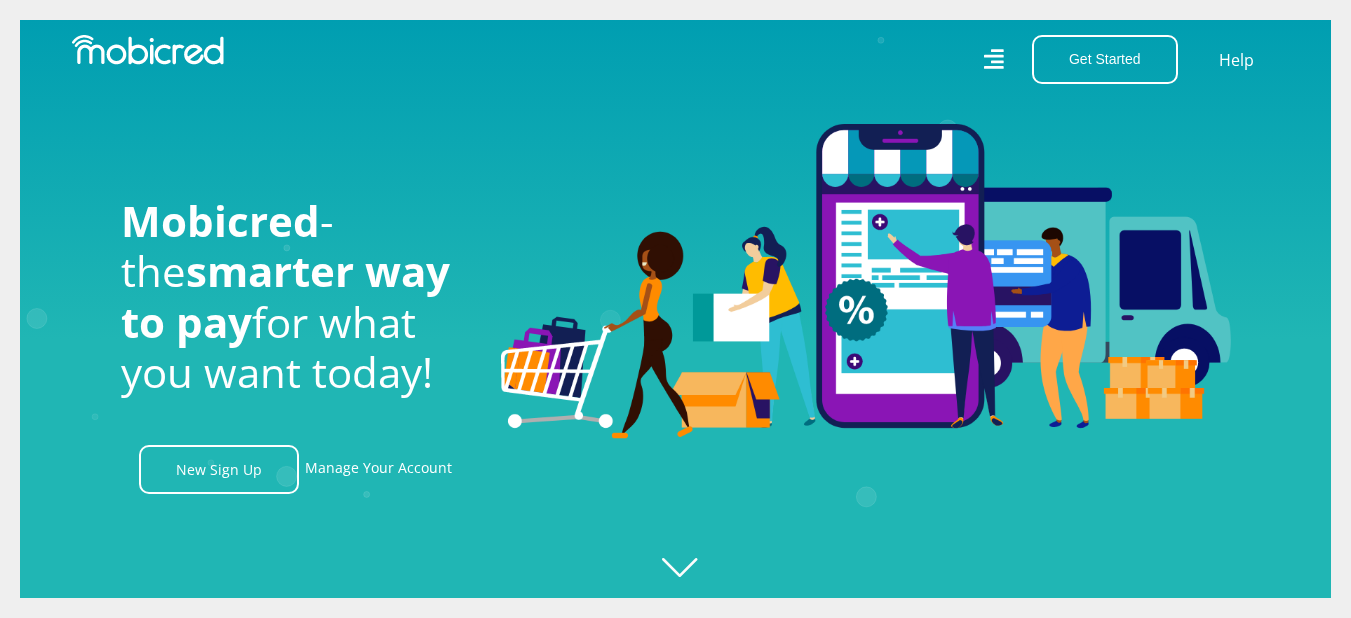 click on "Created with Raphaël 2.3.0" 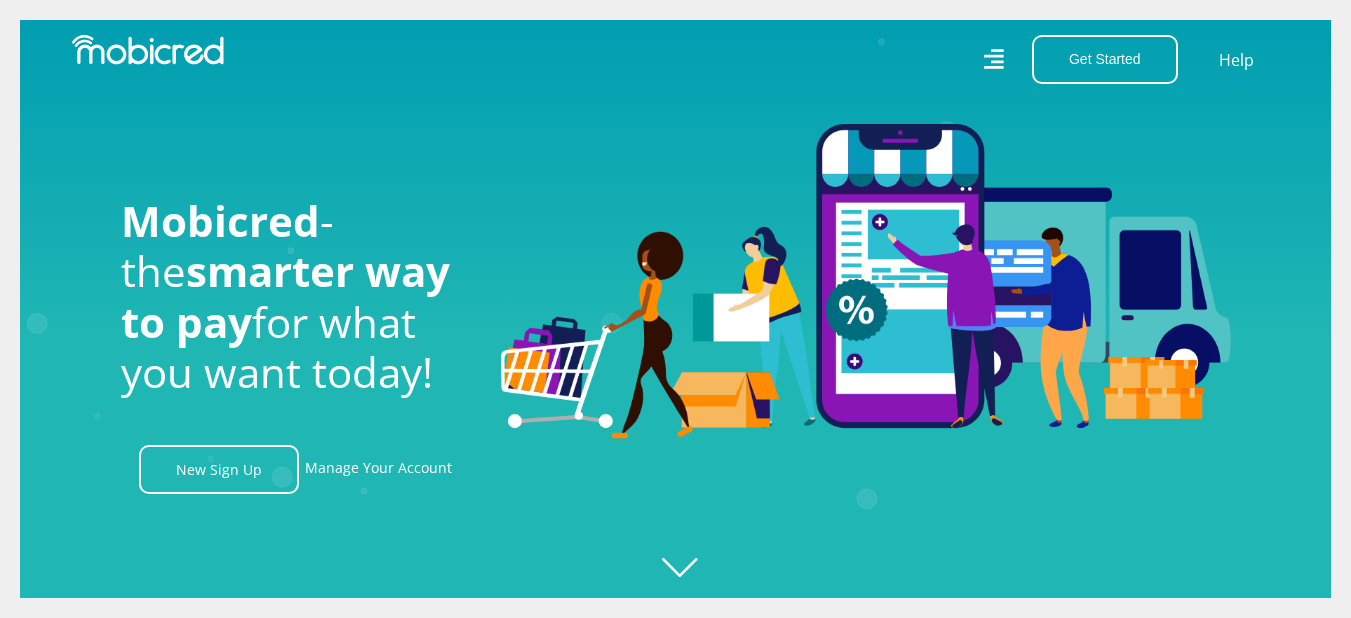 click on "Created with Raphaël 2.3.0" 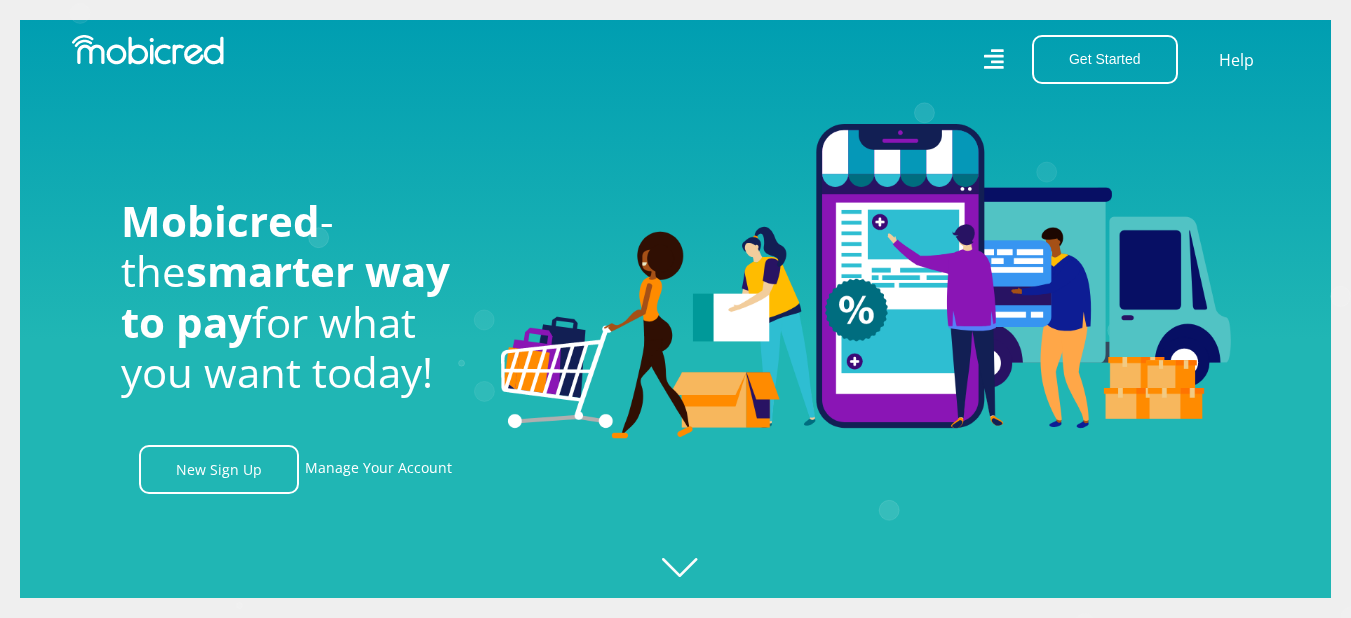 click on "Created with Raphaël 2.3.0" 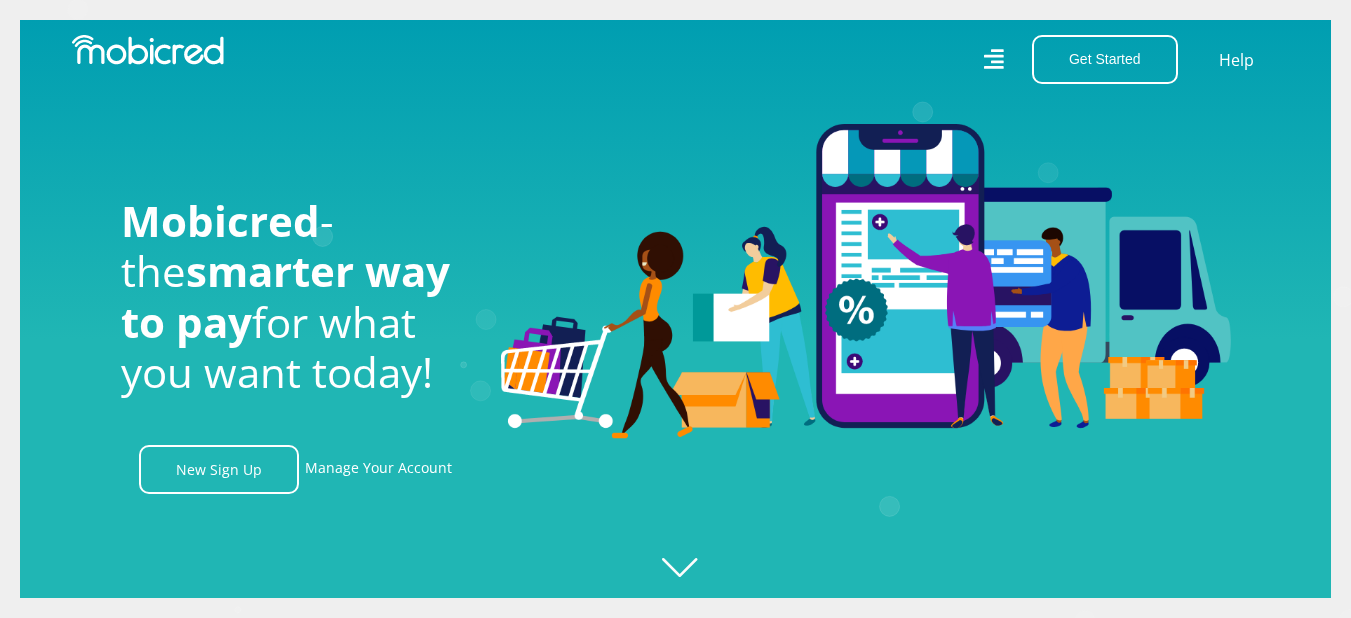 click on "Created with Raphaël 2.3.0" 